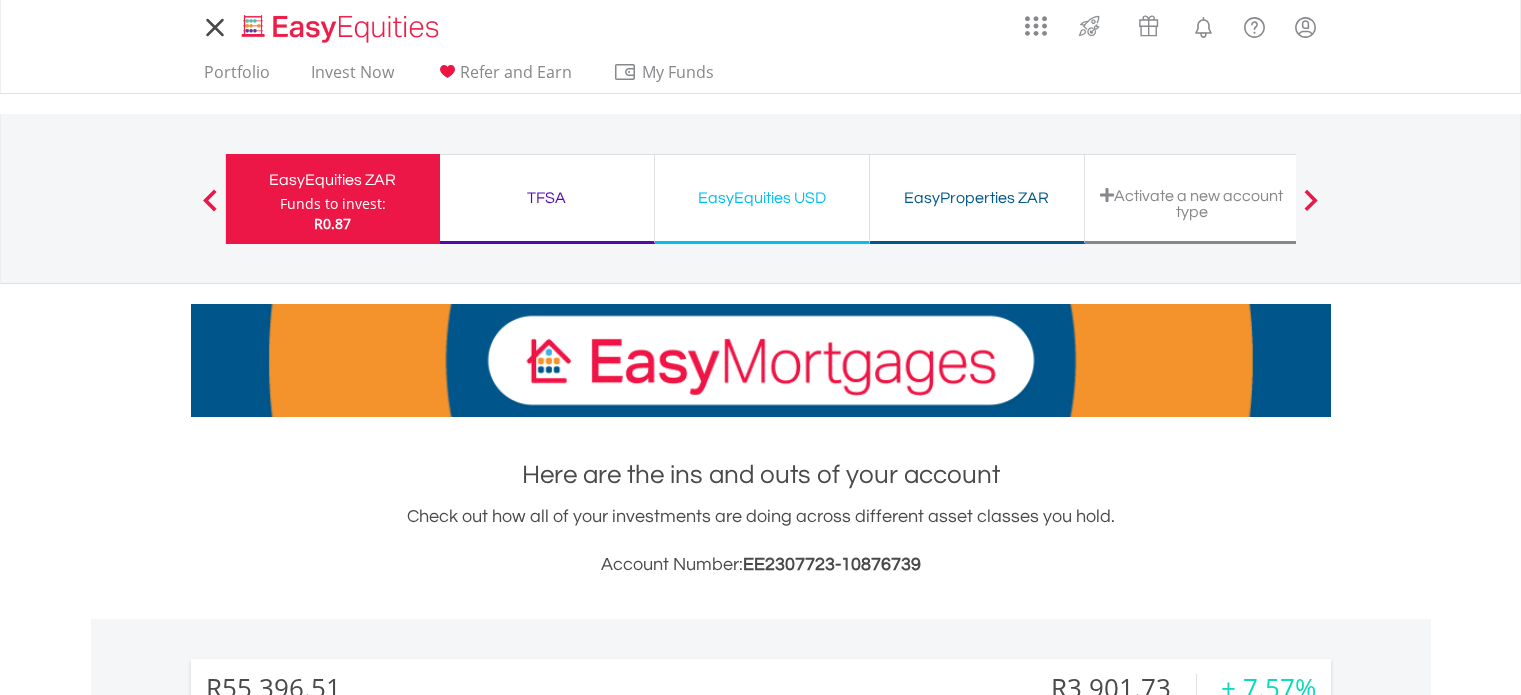 scroll, scrollTop: 0, scrollLeft: 0, axis: both 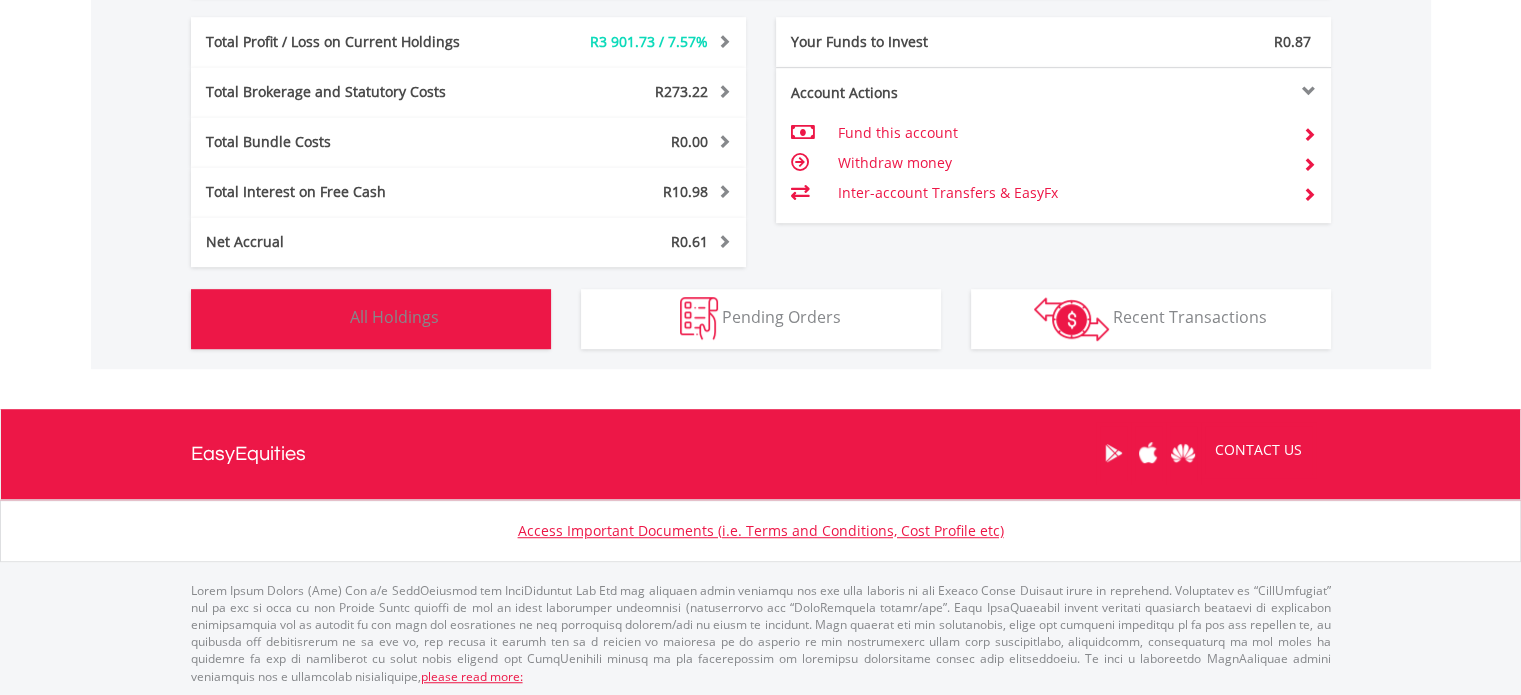 click on "All Holdings" at bounding box center (394, 317) 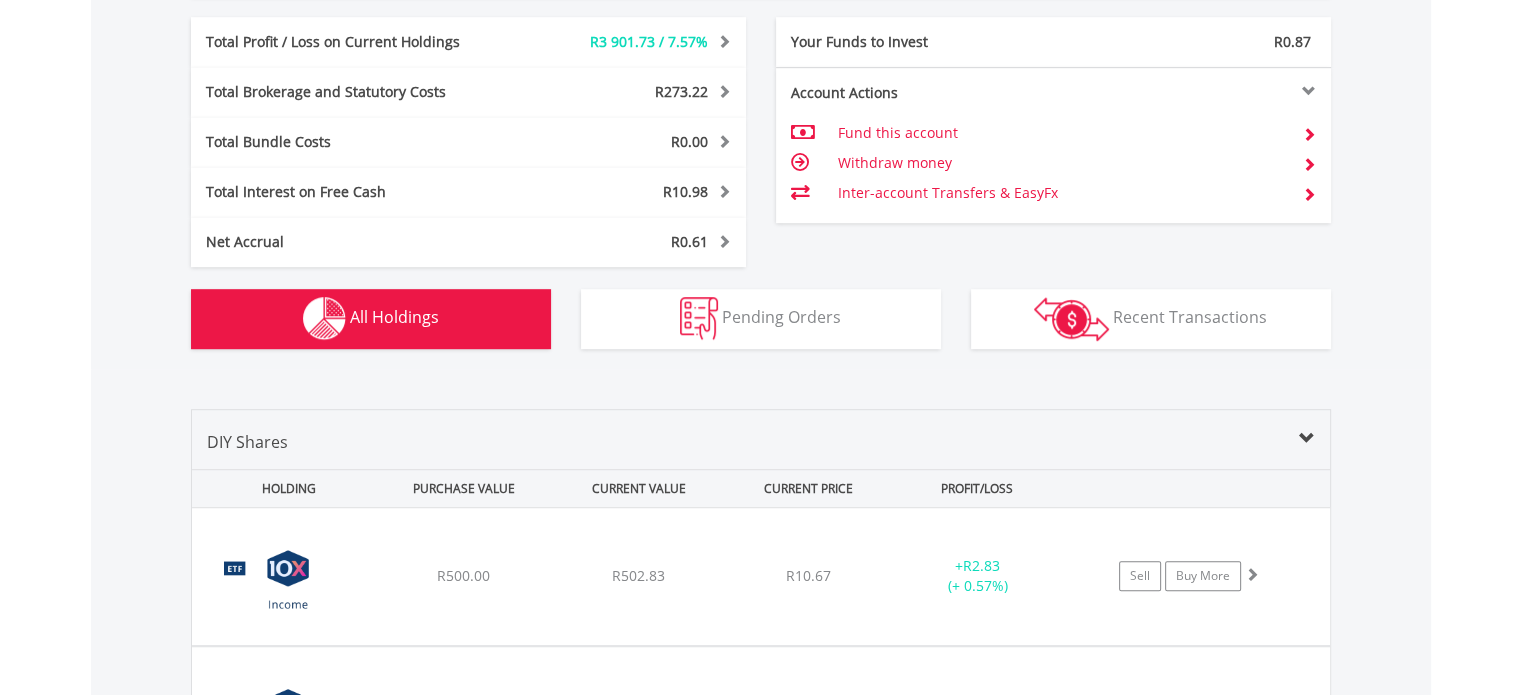 scroll, scrollTop: 1561, scrollLeft: 0, axis: vertical 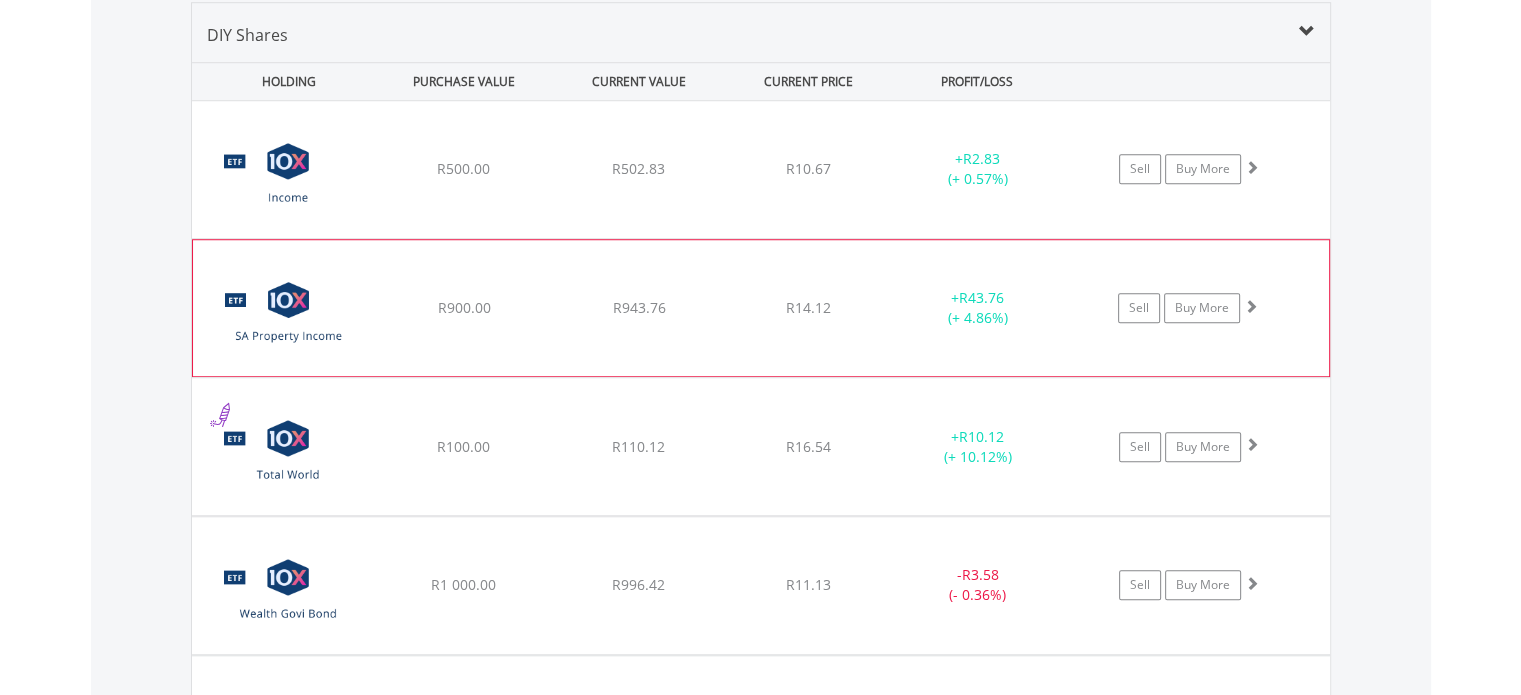 click on "R943.76" at bounding box center [638, 169] 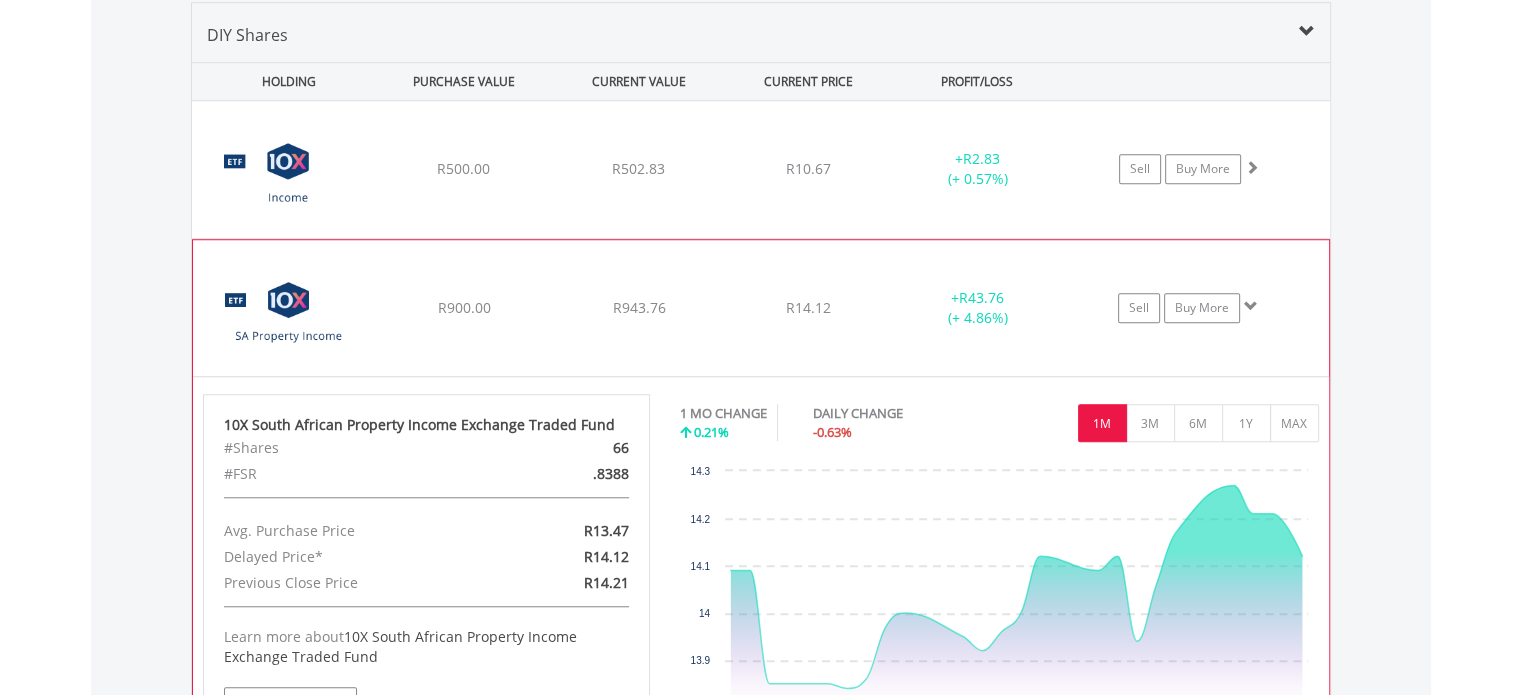 click on "R943.76" at bounding box center (638, 169) 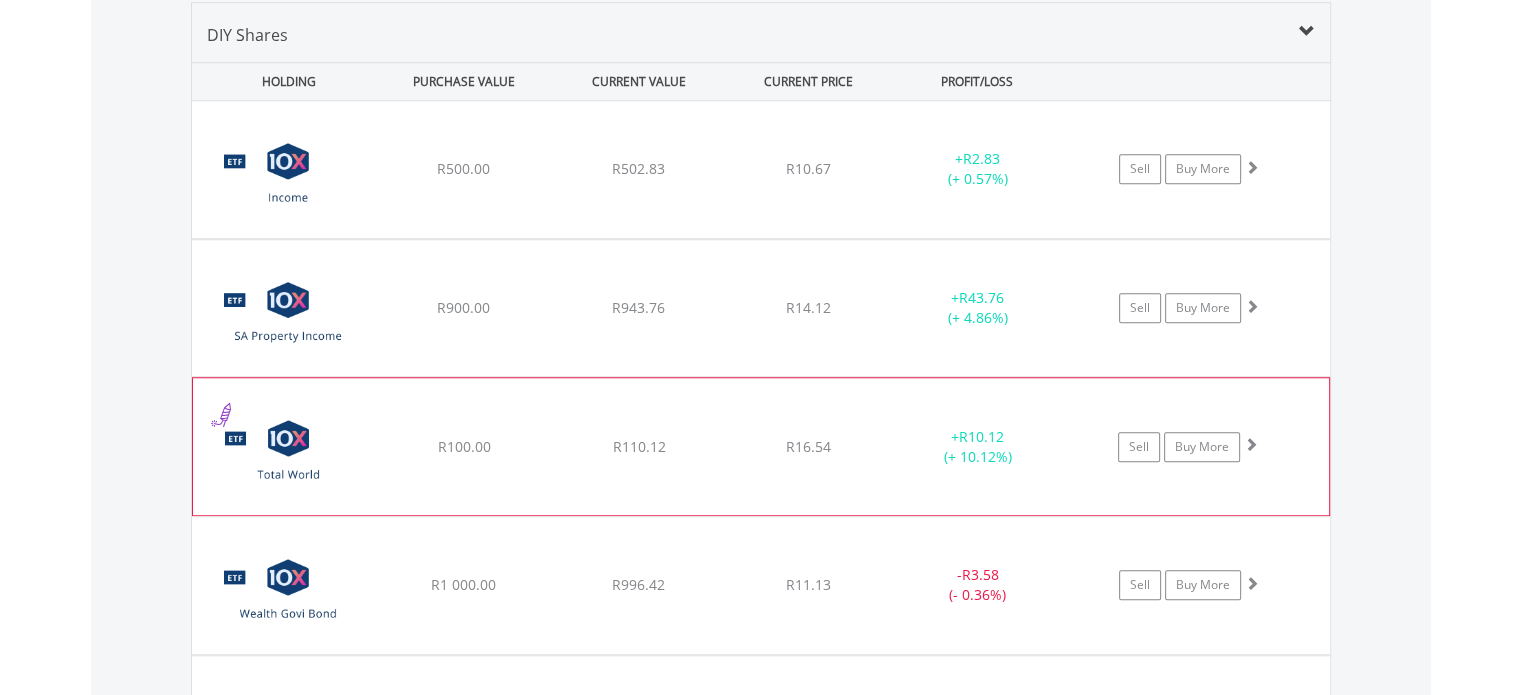 click on "﻿
10X Total World Stock Feeder Exchange Traded Fund
R100.00
R110.12
R16.54
+  R10.12 (+ 10.12%)
Sell
Buy More" at bounding box center [761, 169] 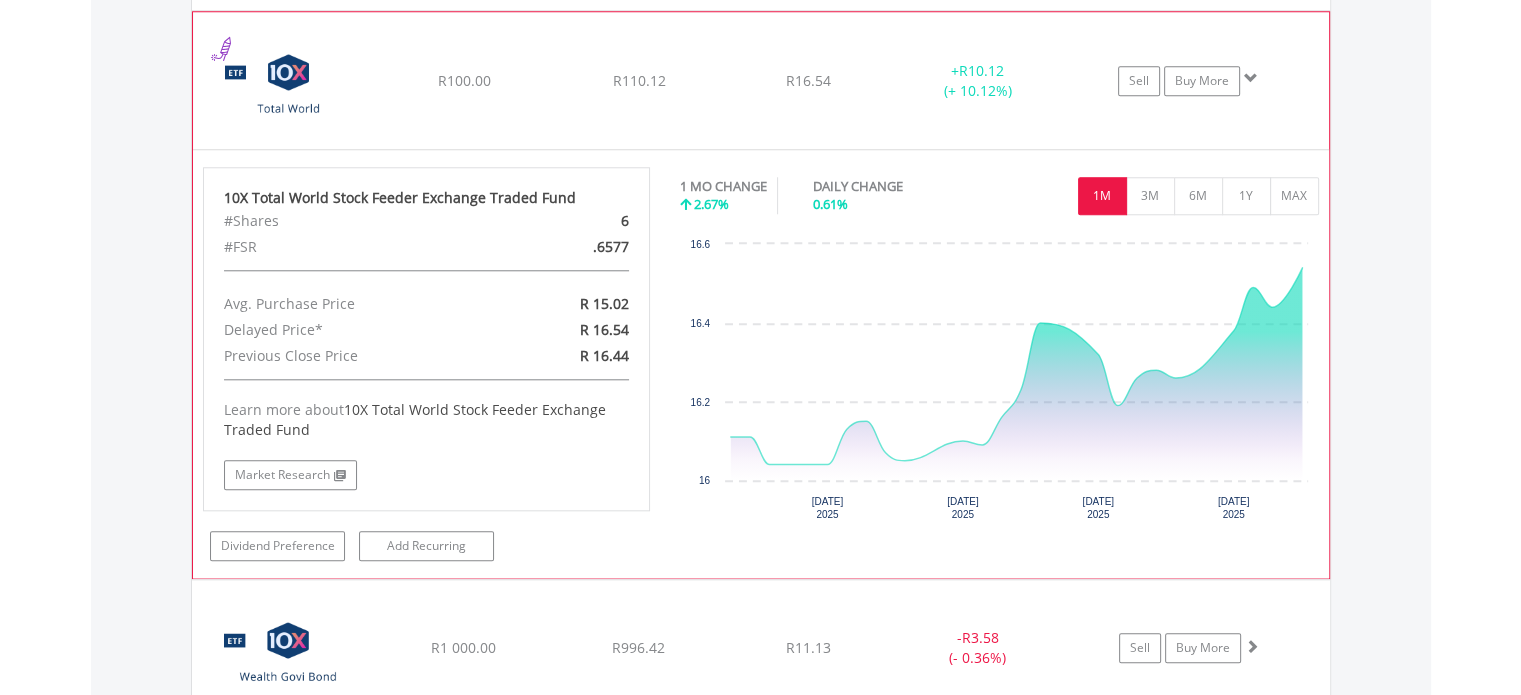 scroll, scrollTop: 1961, scrollLeft: 0, axis: vertical 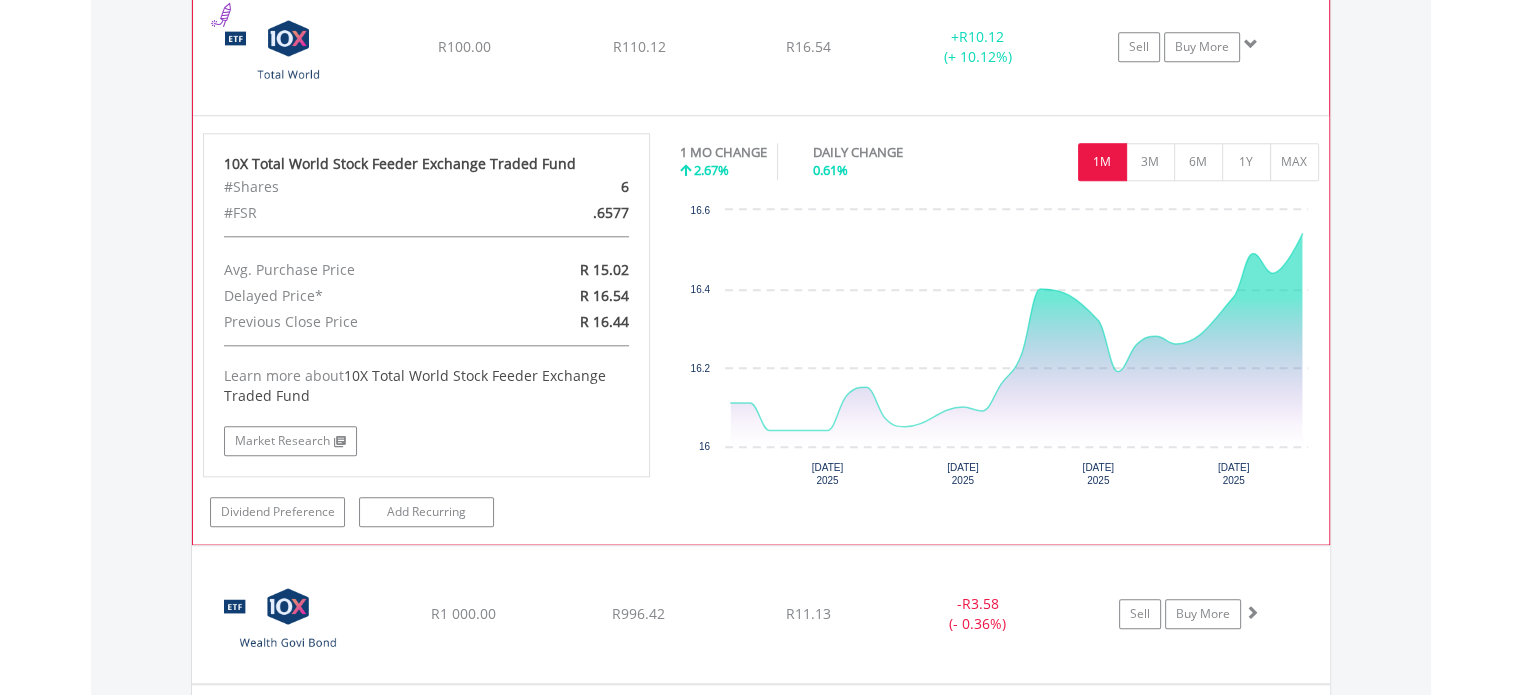 click on "﻿
10X Total World Stock Feeder Exchange Traded Fund
R100.00
R110.12
R16.54
+  R10.12 (+ 10.12%)
Sell
Buy More" at bounding box center (761, -231) 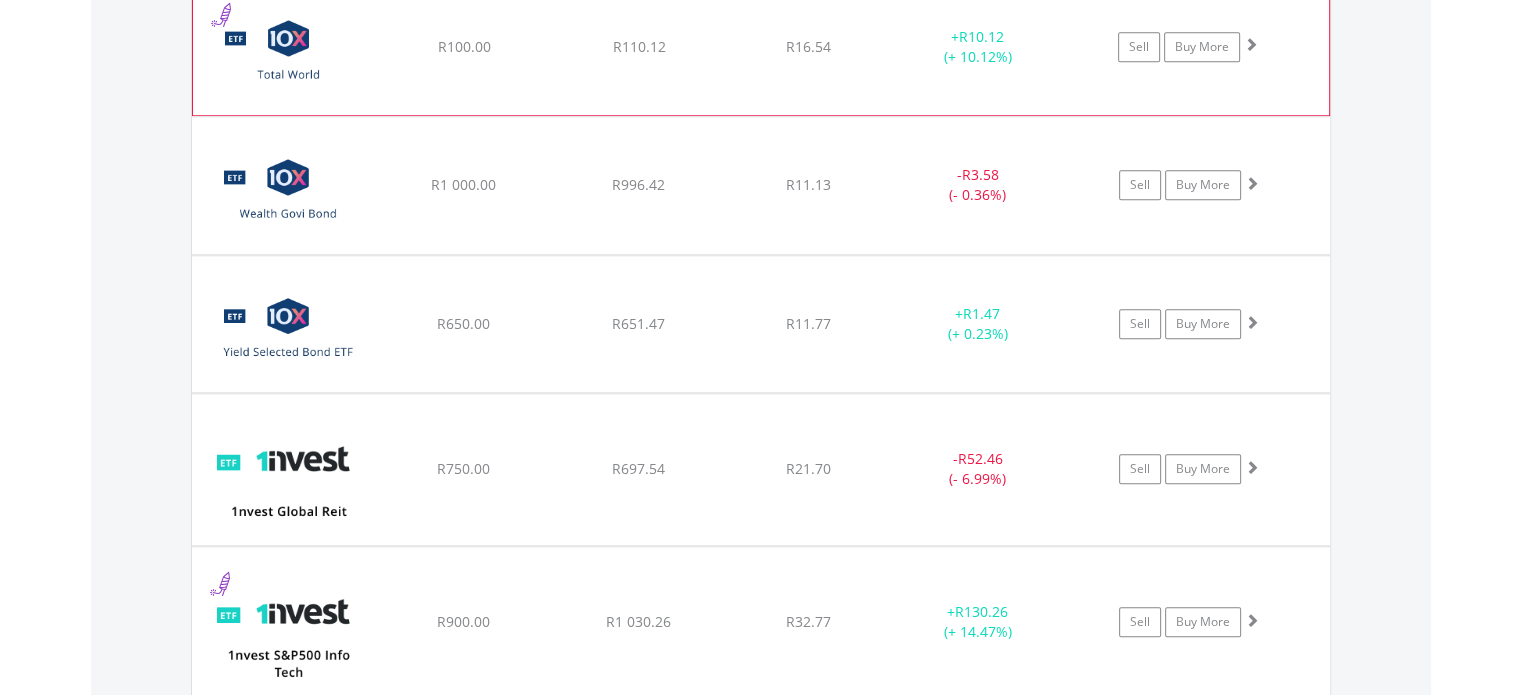 click on "R110.12" at bounding box center (638, -231) 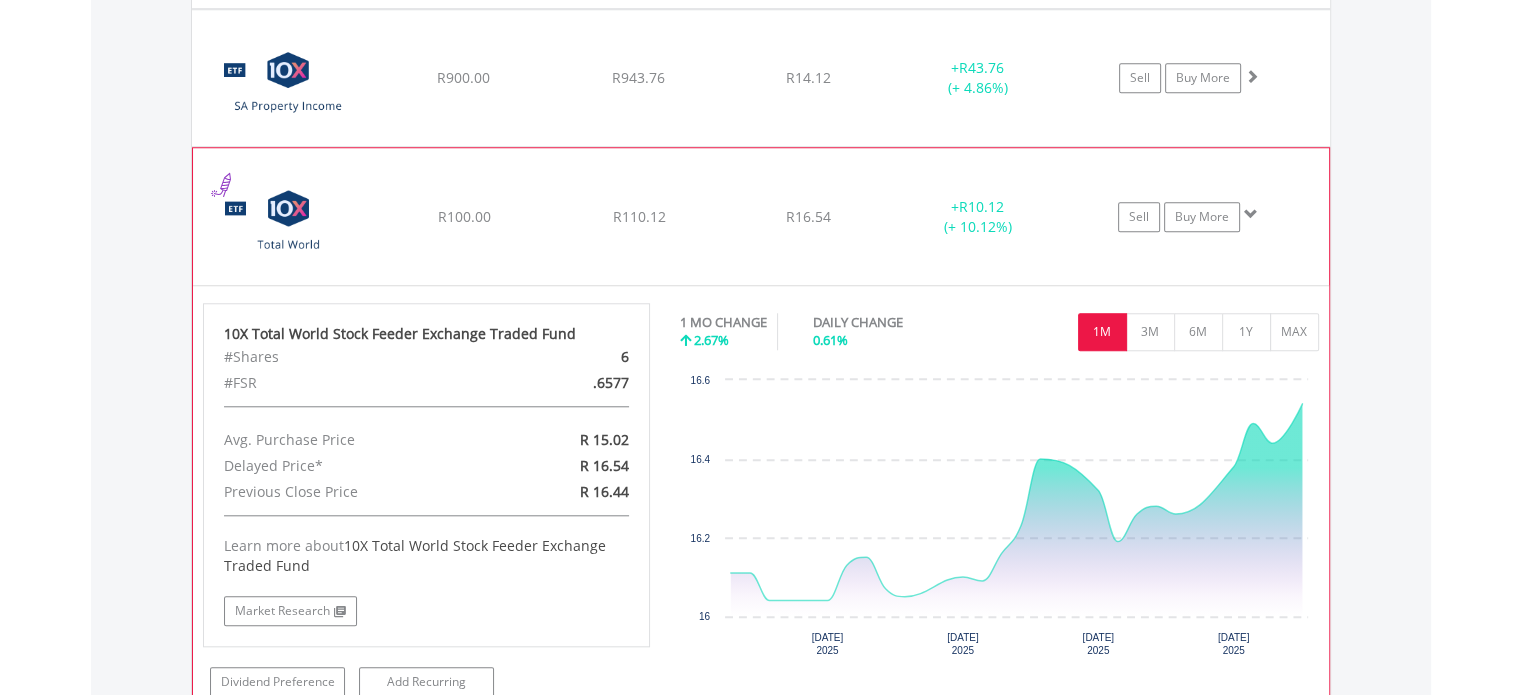 scroll, scrollTop: 1761, scrollLeft: 0, axis: vertical 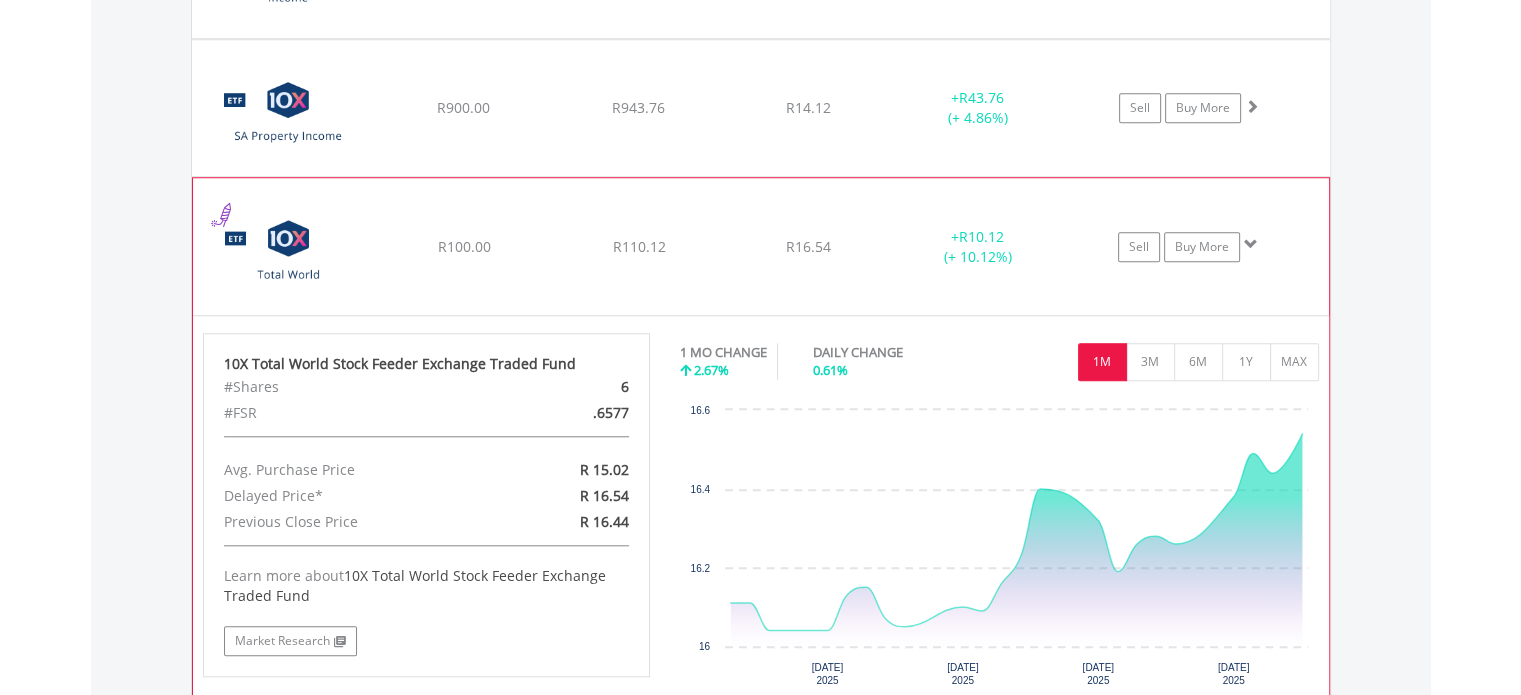 click at bounding box center (289, 256) 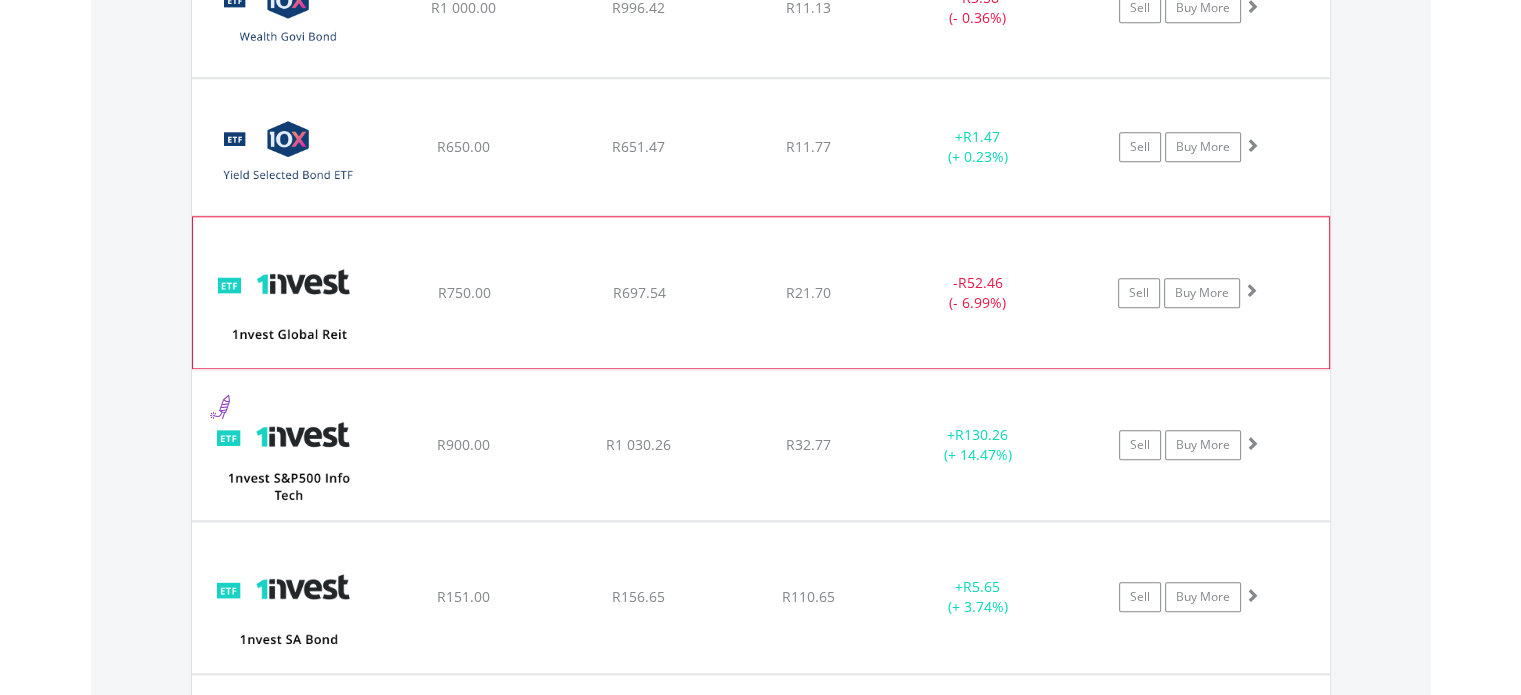 scroll, scrollTop: 2161, scrollLeft: 0, axis: vertical 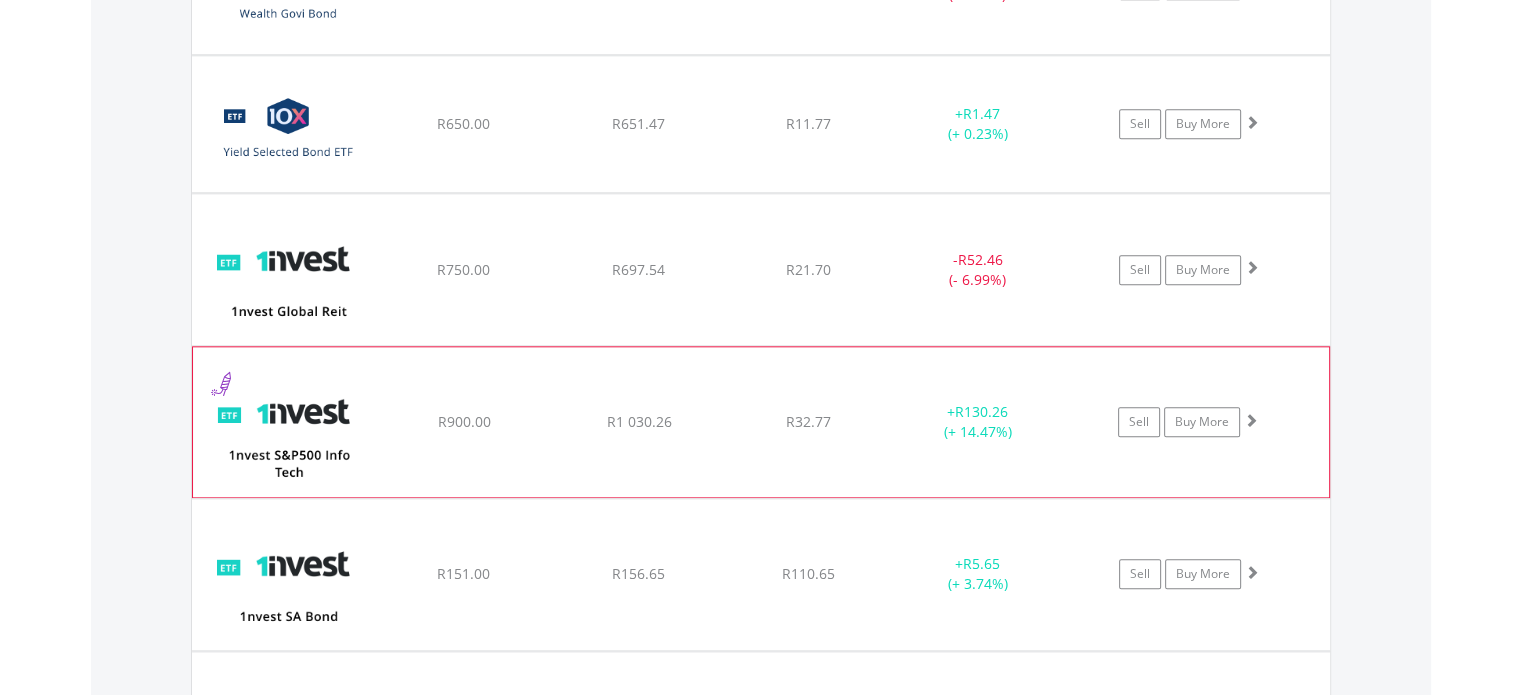 click on "R1 030.26" at bounding box center [638, -431] 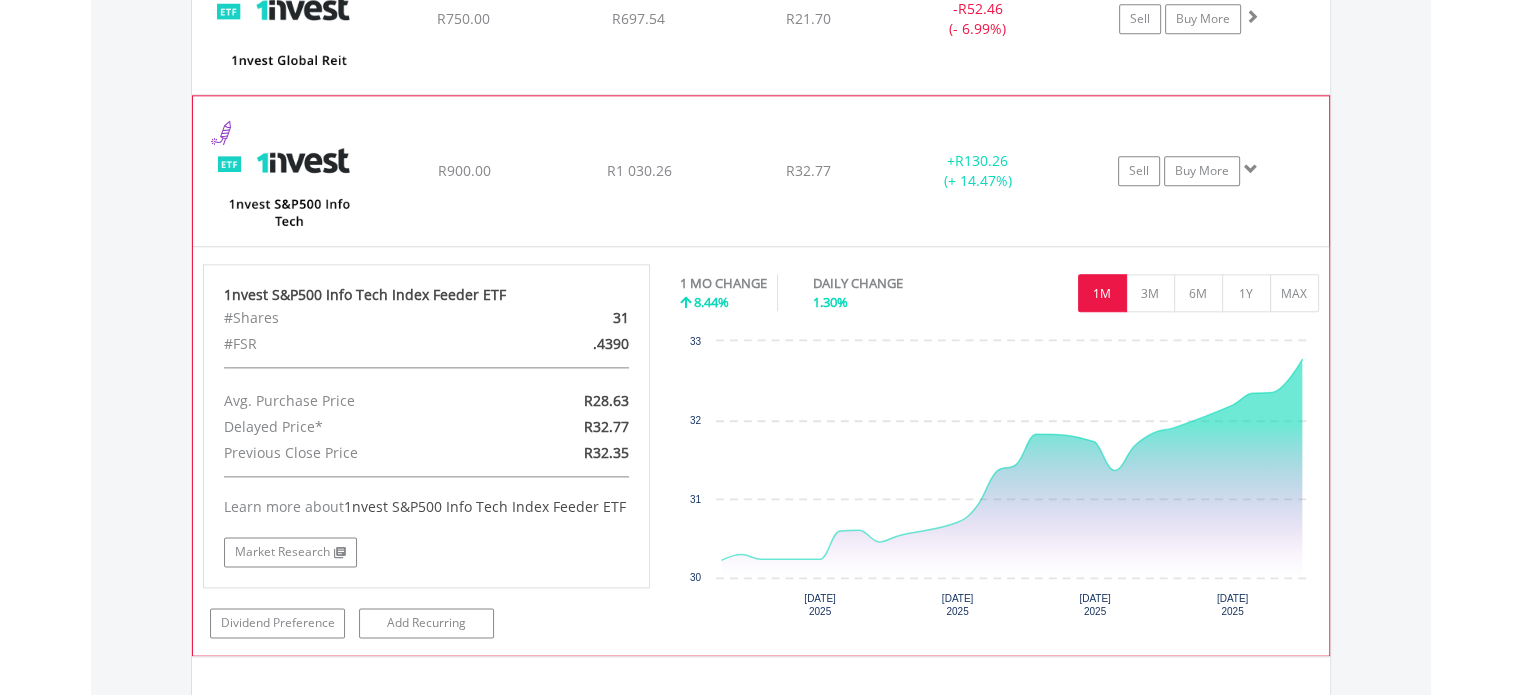 scroll, scrollTop: 2461, scrollLeft: 0, axis: vertical 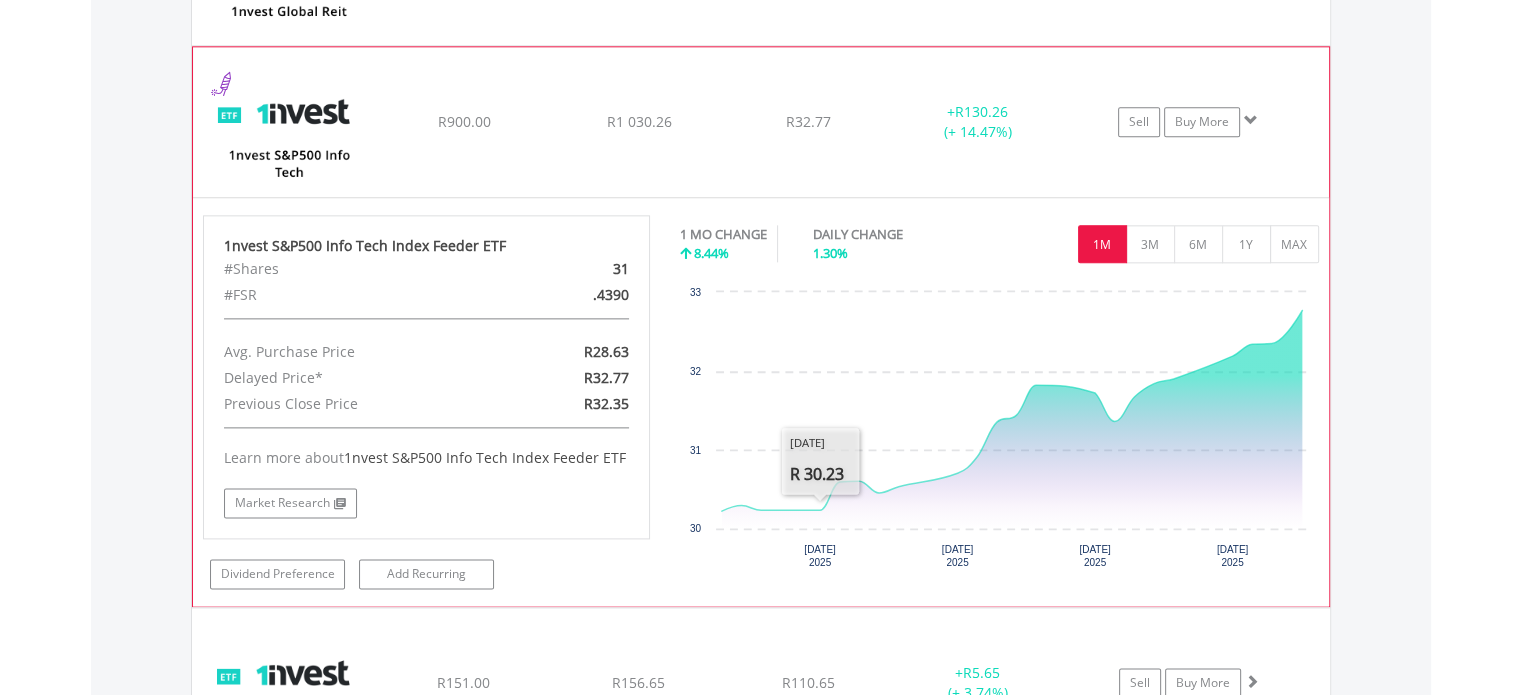 click on "﻿
1nvest S&P500 Info Tech Index Feeder ETF
R900.00
R1 030.26
R32.77
+  R130.26 (+ 14.47%)
Sell
Buy More" at bounding box center (761, -731) 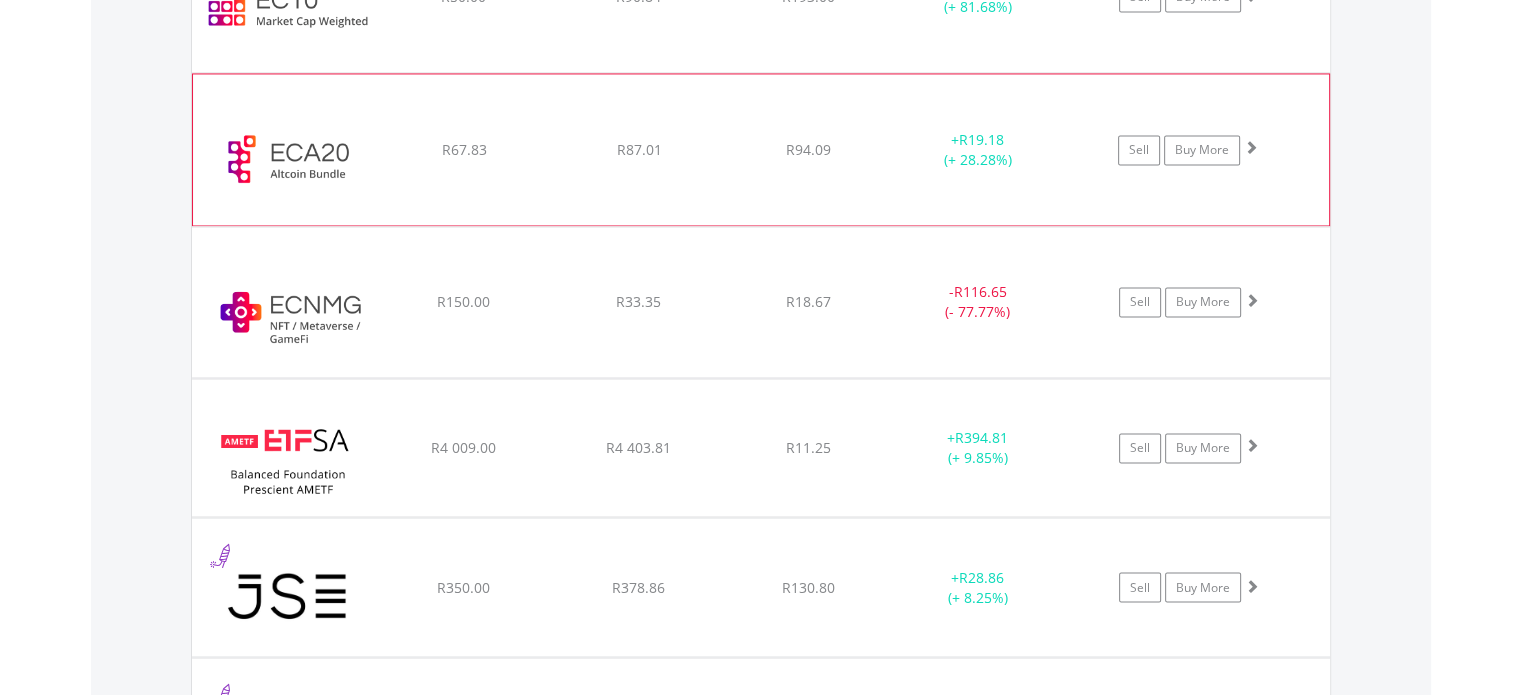 scroll, scrollTop: 3361, scrollLeft: 0, axis: vertical 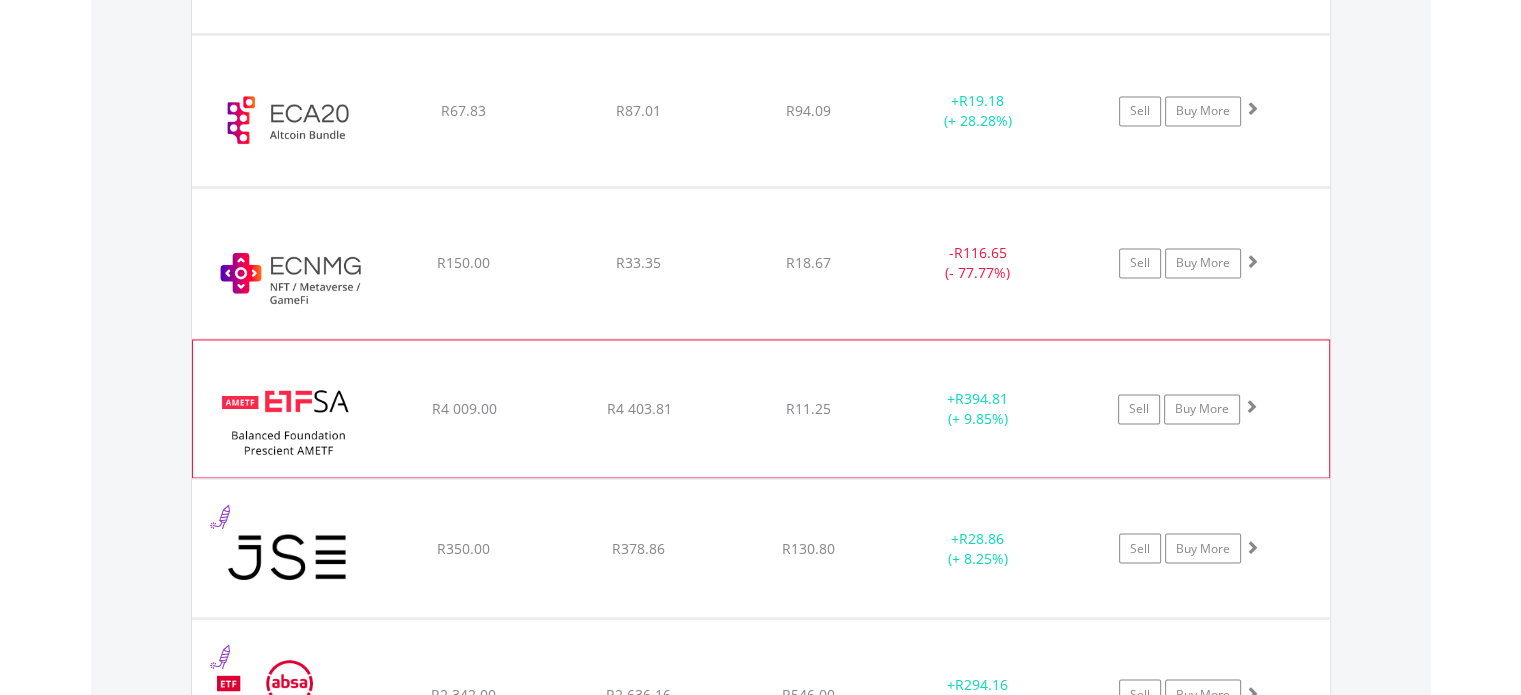 click on "﻿
ETFSA Balanced Foundation Prescient AMETF
R4 009.00
R4 403.81
R11.25
+  R394.81 (+ 9.85%)
Sell
Buy More" at bounding box center (761, -1631) 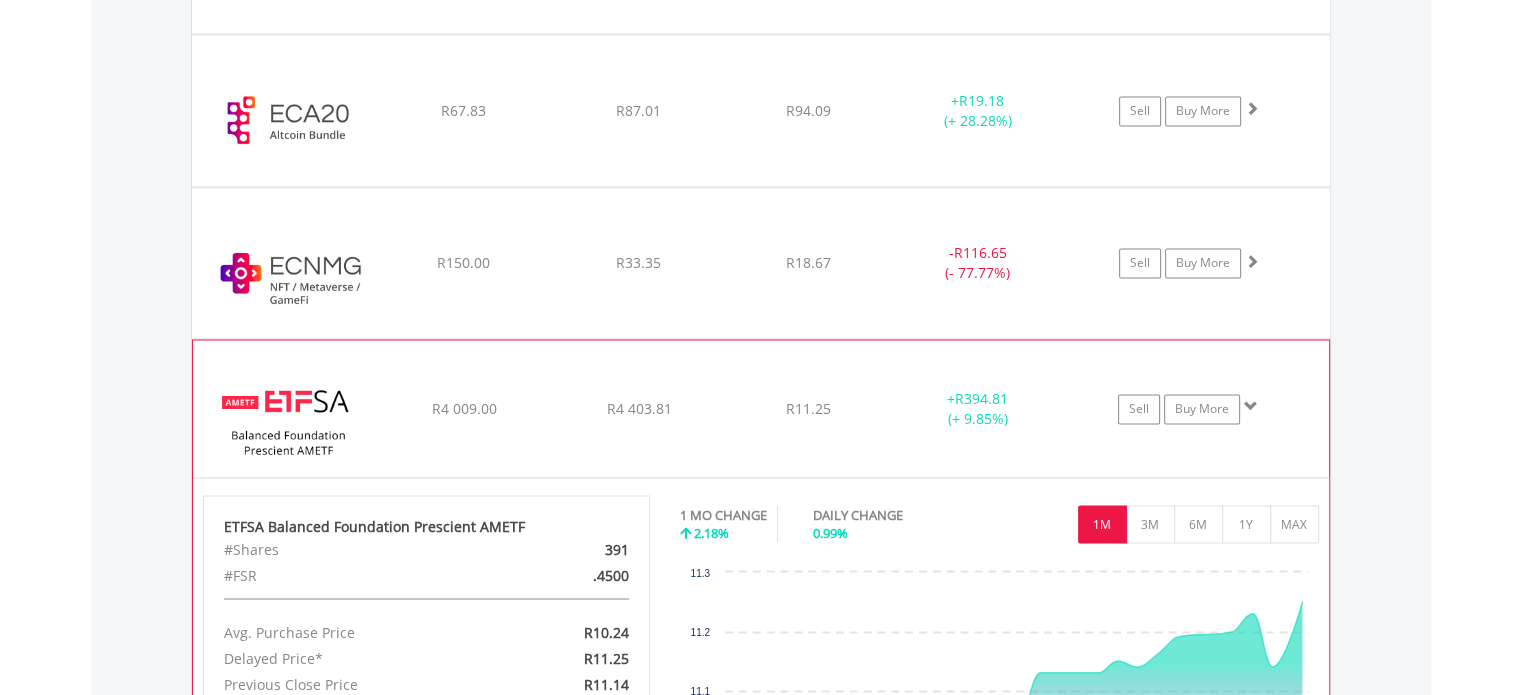 click on "﻿
ETFSA Balanced Foundation Prescient AMETF
R4 009.00
R4 403.81
R11.25
+  R394.81 (+ 9.85%)
Sell
Buy More" at bounding box center (761, -1631) 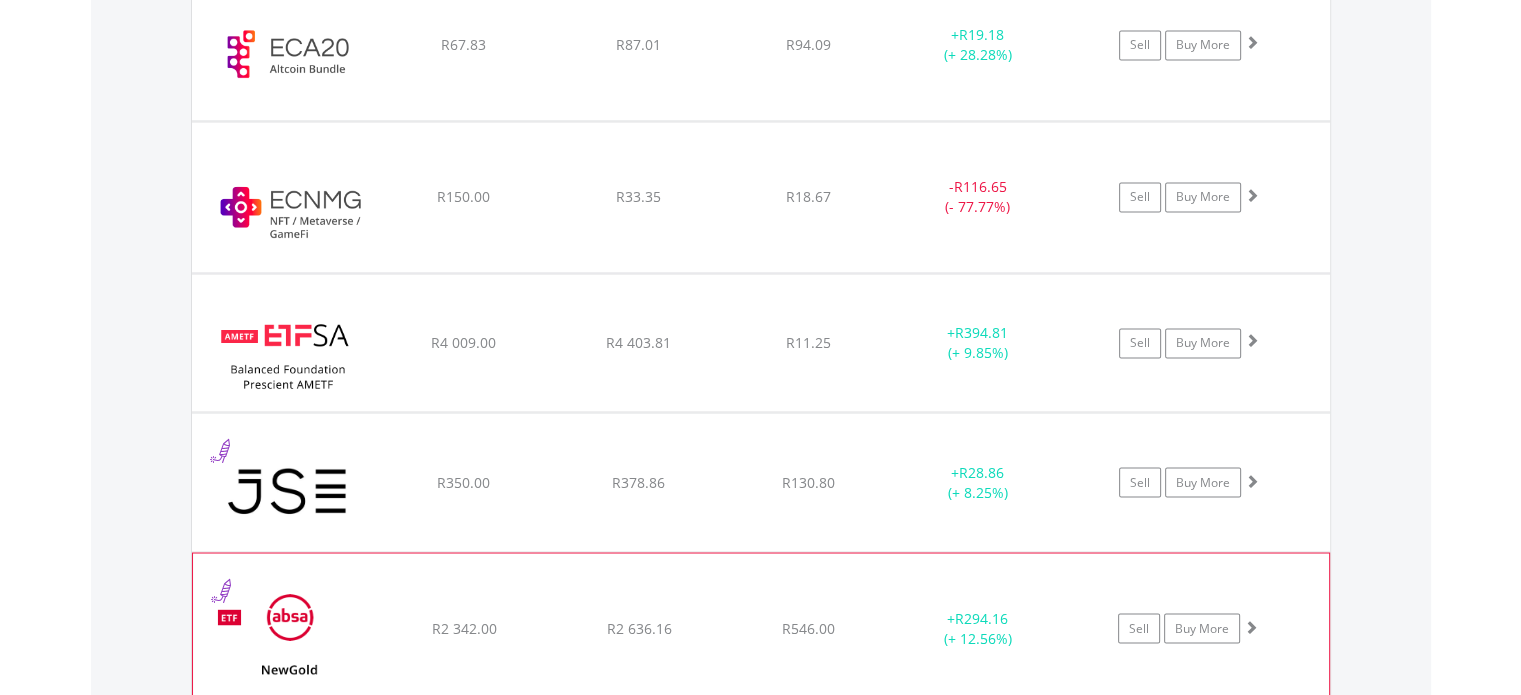 scroll, scrollTop: 3461, scrollLeft: 0, axis: vertical 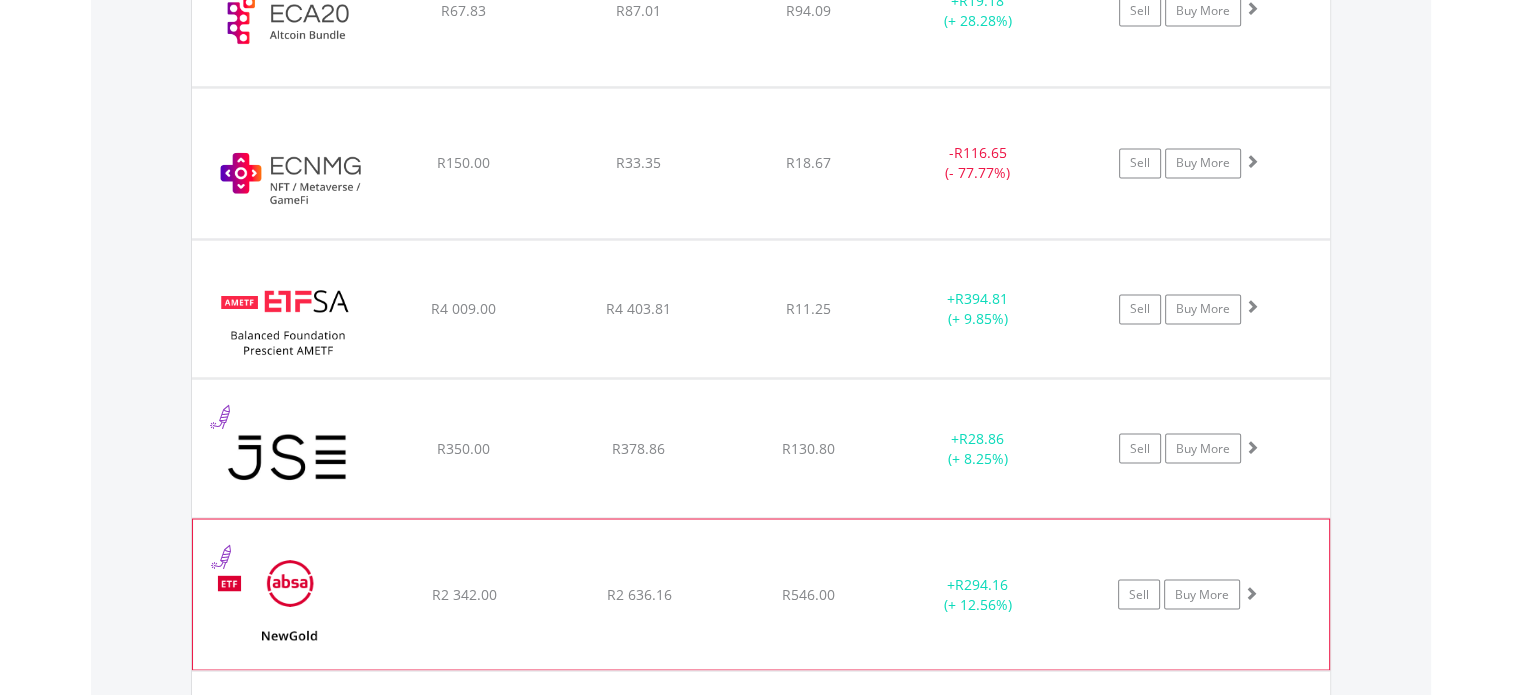 click on "﻿
NewGold ETF
R2 342.00
R2 636.16
R546.00
+  R294.16 (+ 12.56%)
Sell
Buy More" at bounding box center [761, -1731] 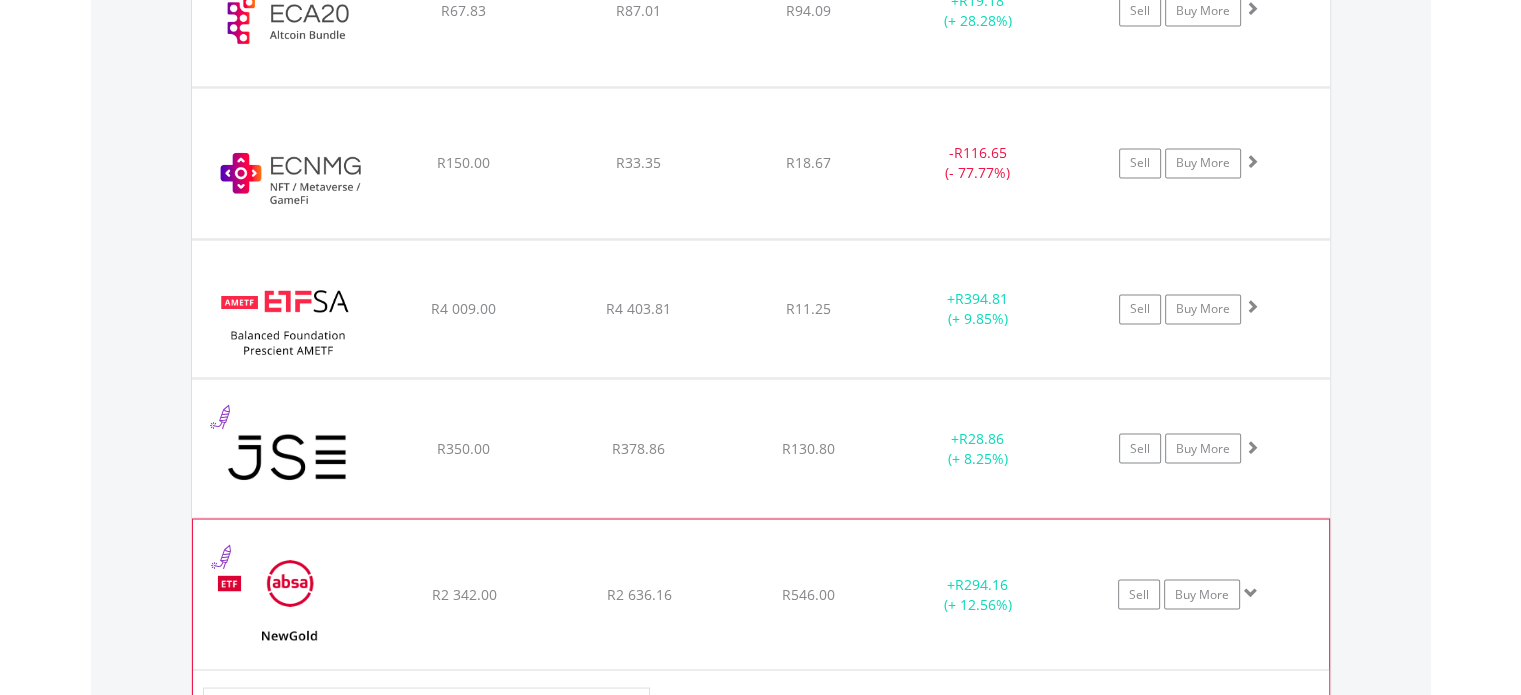 click on "﻿
NewGold ETF
R2 342.00
R2 636.16
R546.00
+  R294.16 (+ 12.56%)
Sell
Buy More" at bounding box center (761, -1731) 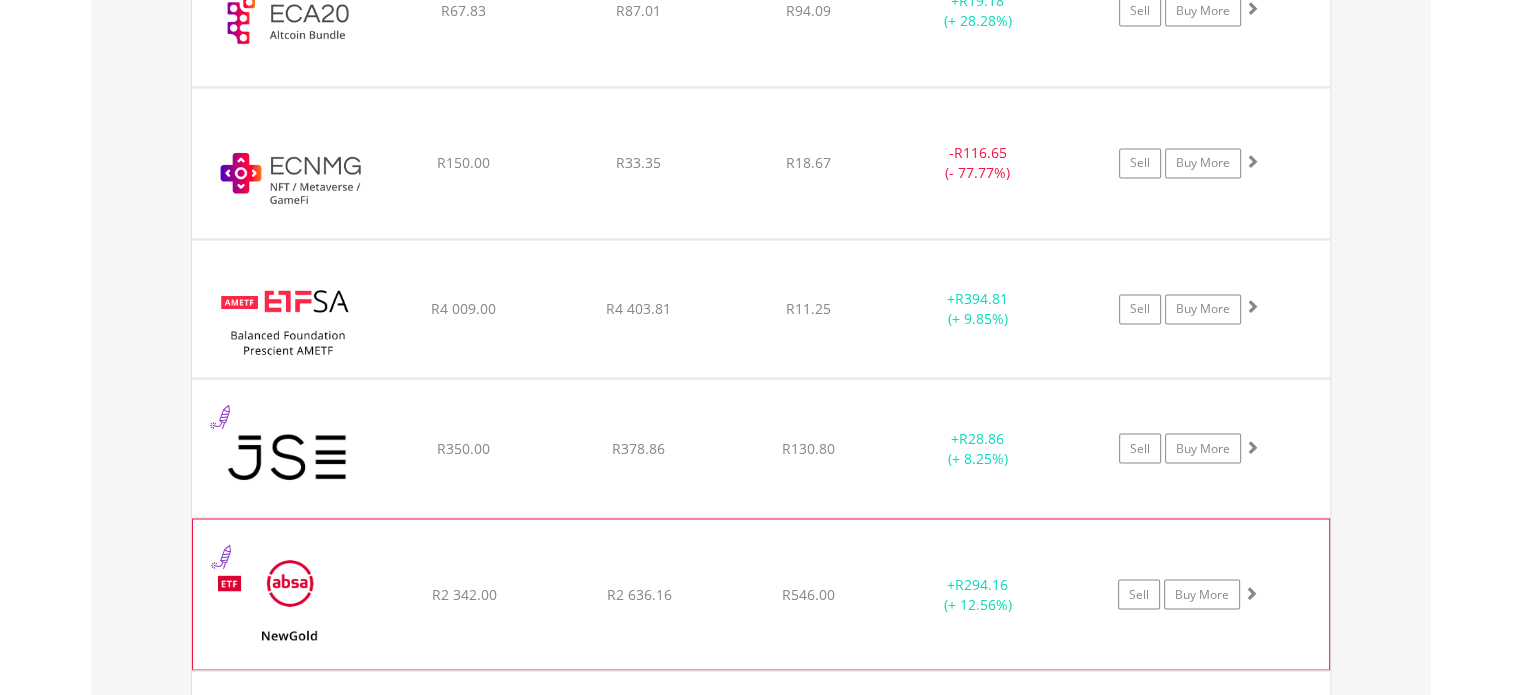 click on "R546.00" at bounding box center [808, -1731] 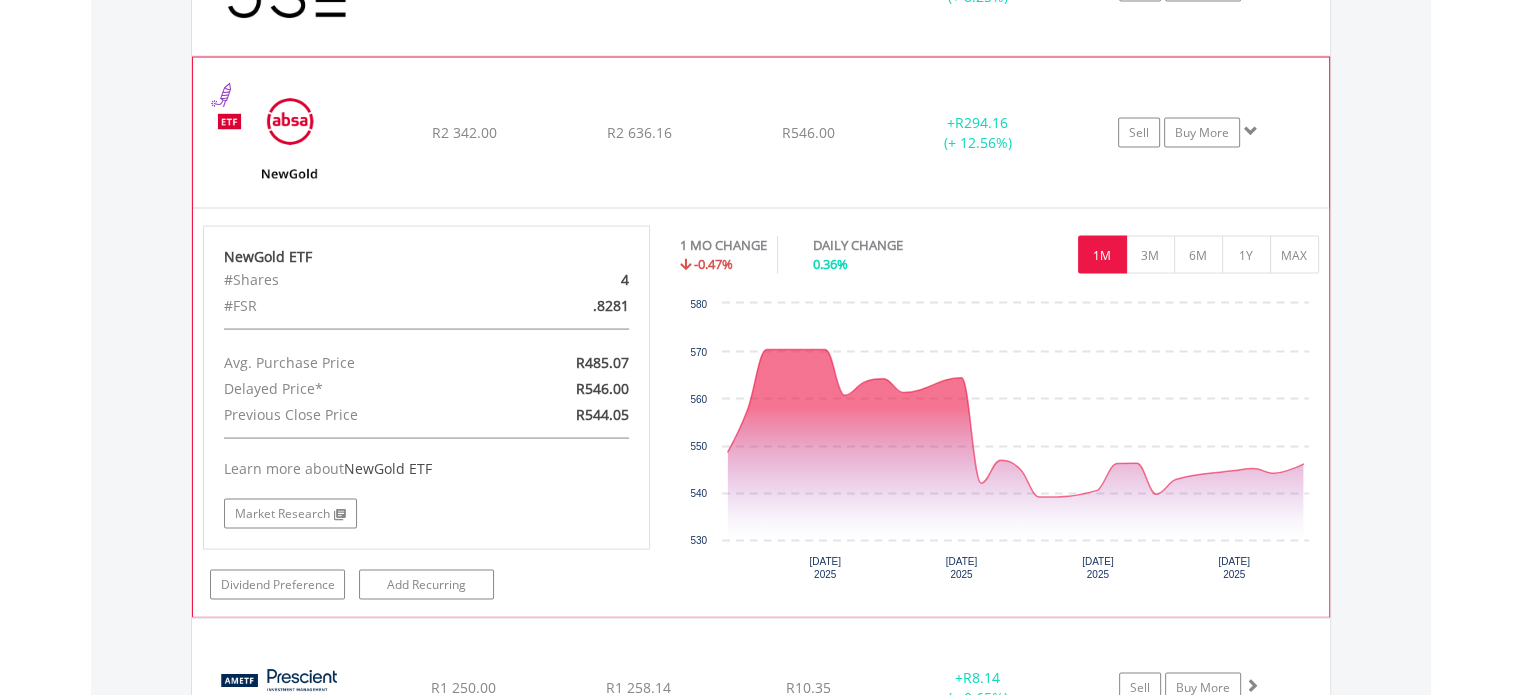 scroll, scrollTop: 3961, scrollLeft: 0, axis: vertical 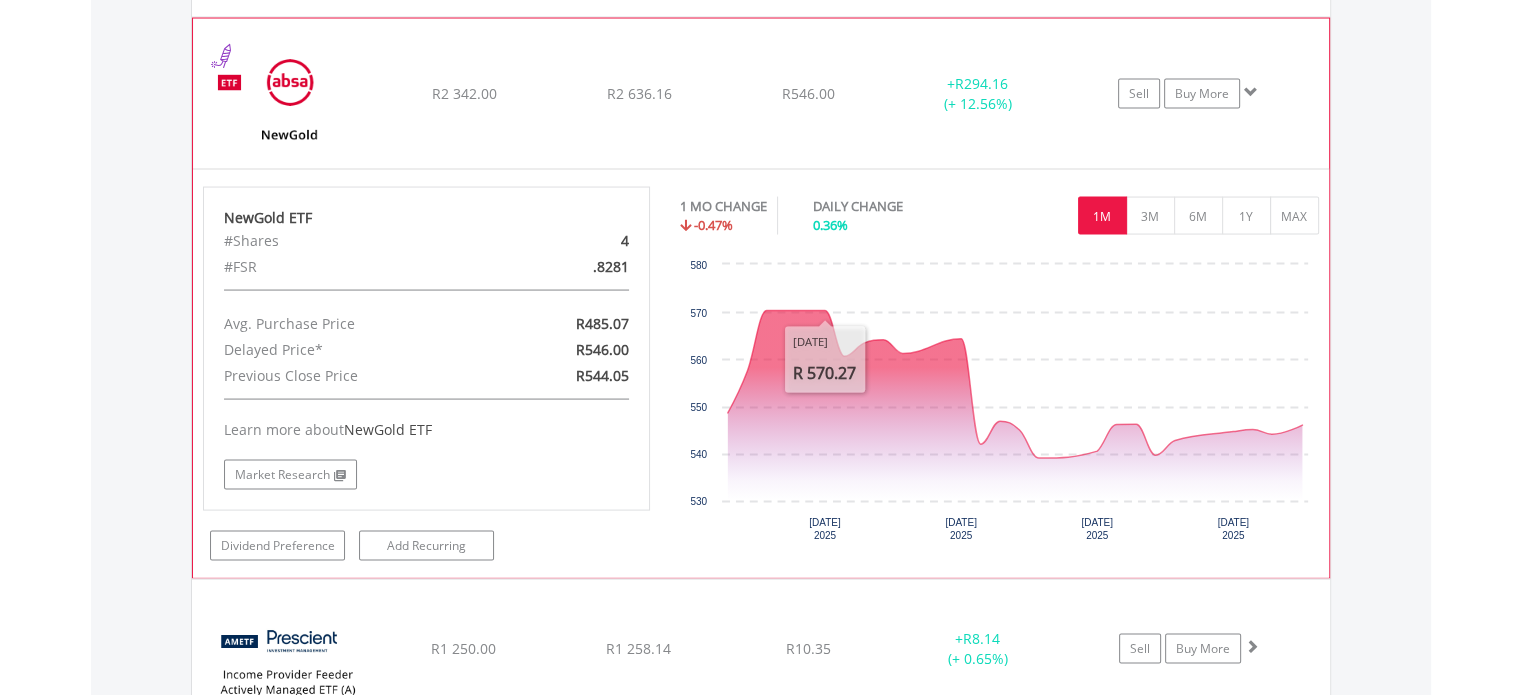 click on "R546.00" at bounding box center [808, -2232] 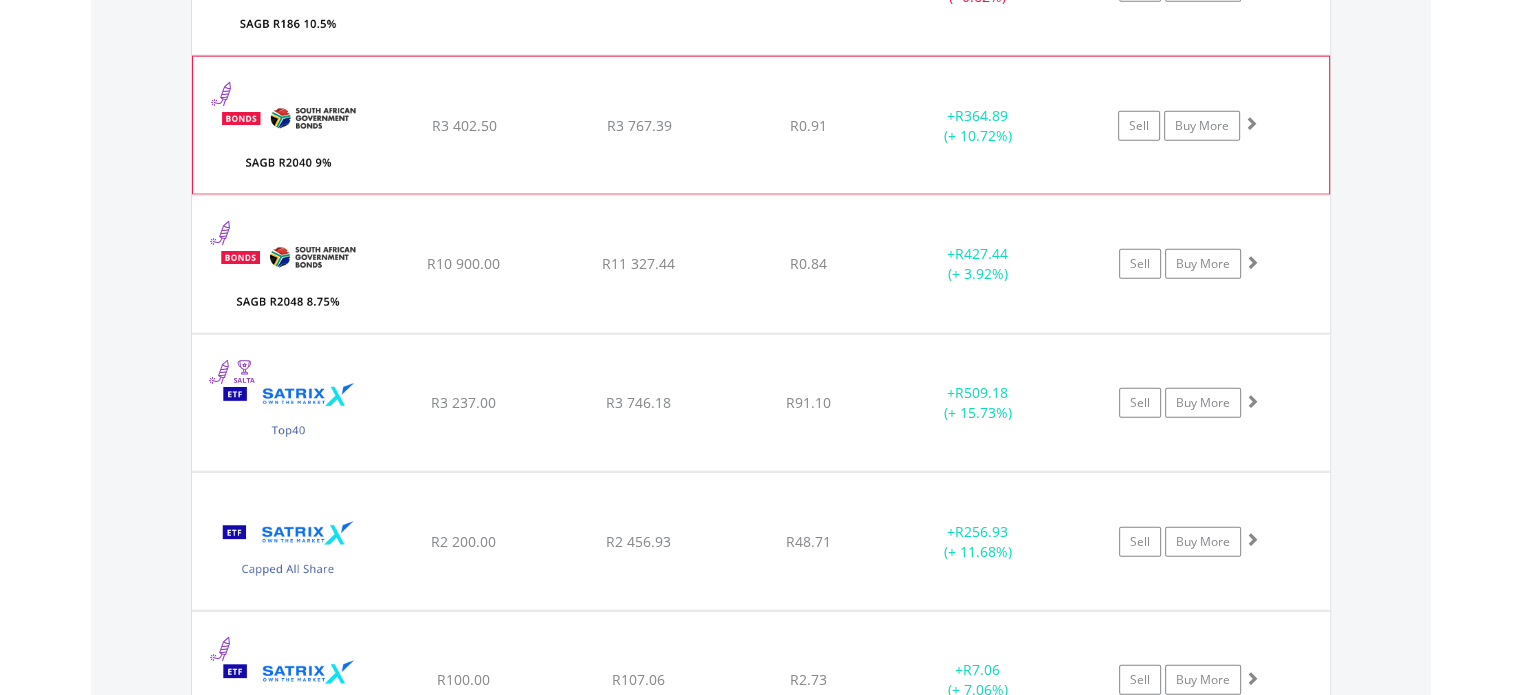scroll, scrollTop: 4862, scrollLeft: 0, axis: vertical 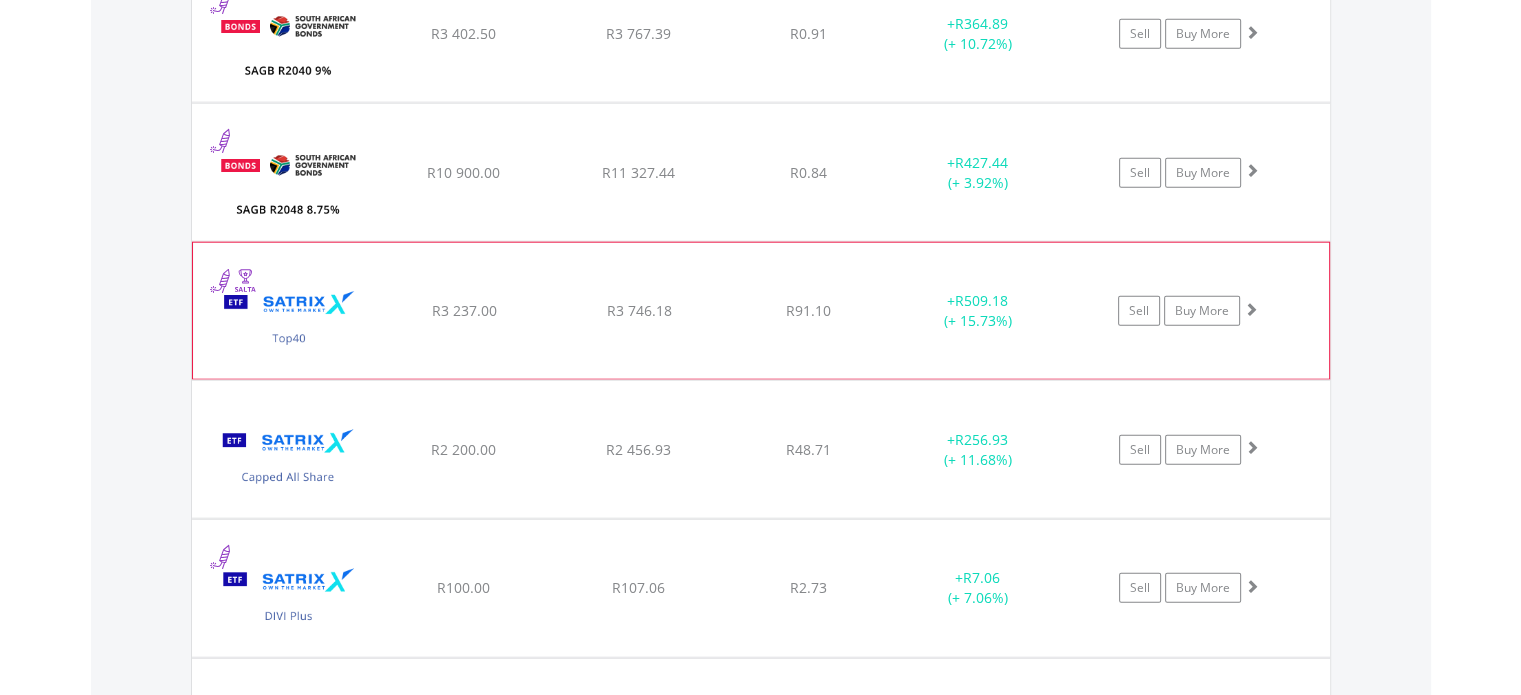 click on "﻿
Satrix 40 ETF
R3 237.00
R3 746.18
R91.10
+  R509.18 (+ 15.73%)
Sell
Buy More" at bounding box center [761, -3132] 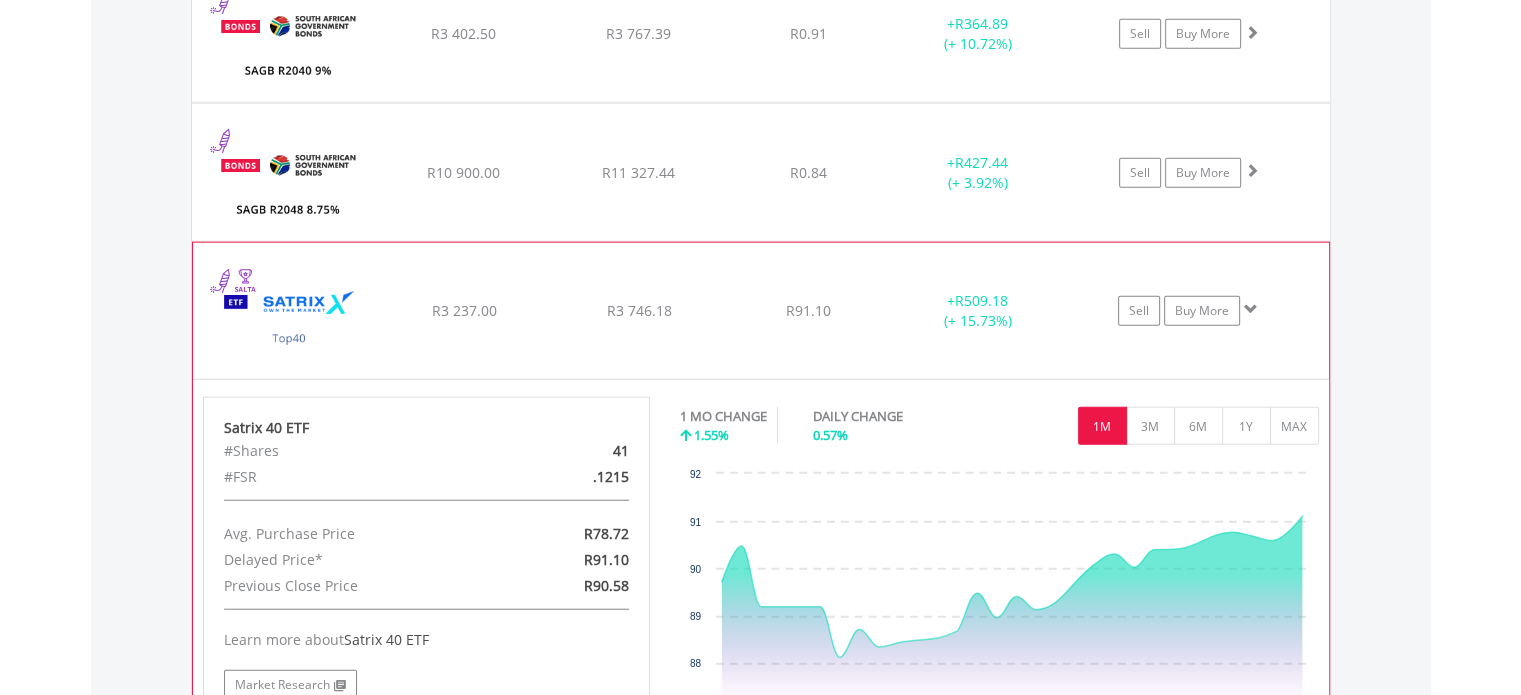 click on "﻿
Satrix 40 ETF
R3 237.00
R3 746.18
R91.10
+  R509.18 (+ 15.73%)
Sell
Buy More" at bounding box center (761, -3132) 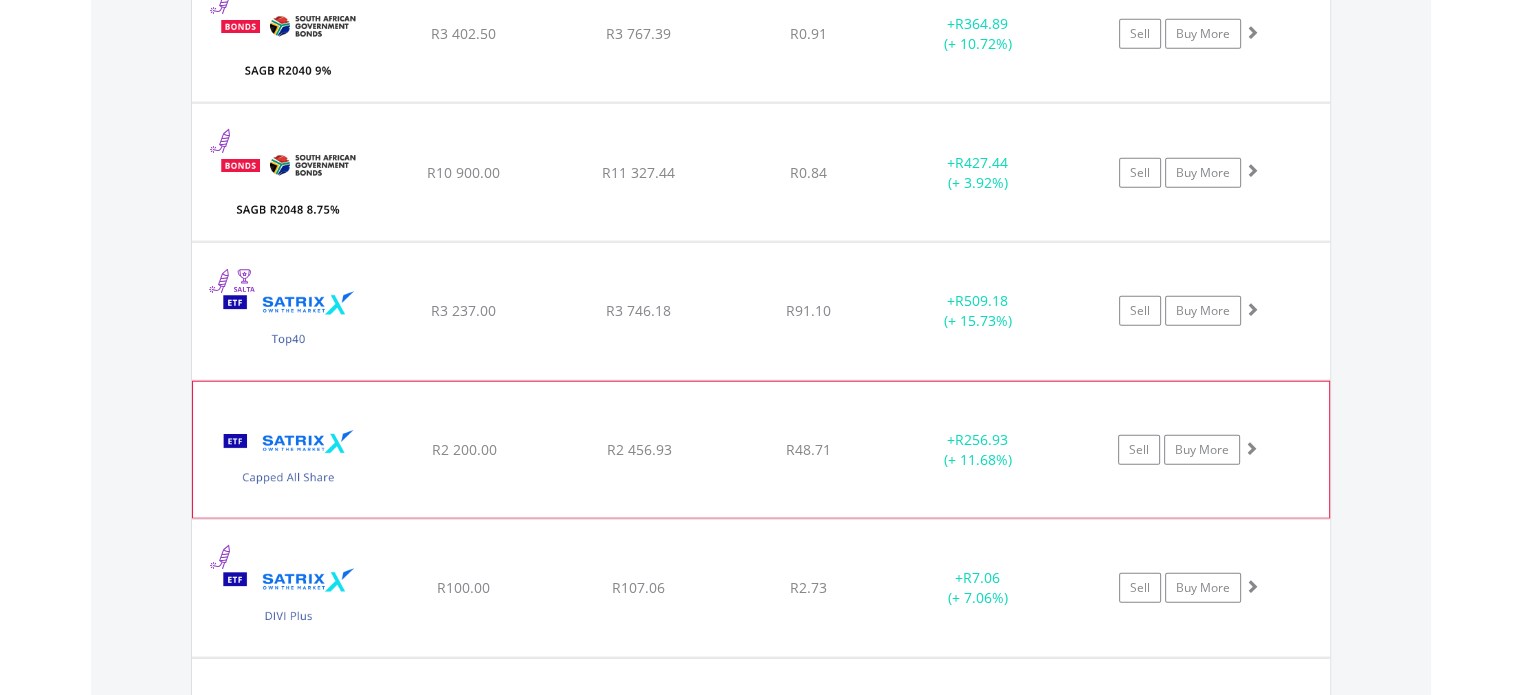 click on "R2 456.93" at bounding box center (638, -3132) 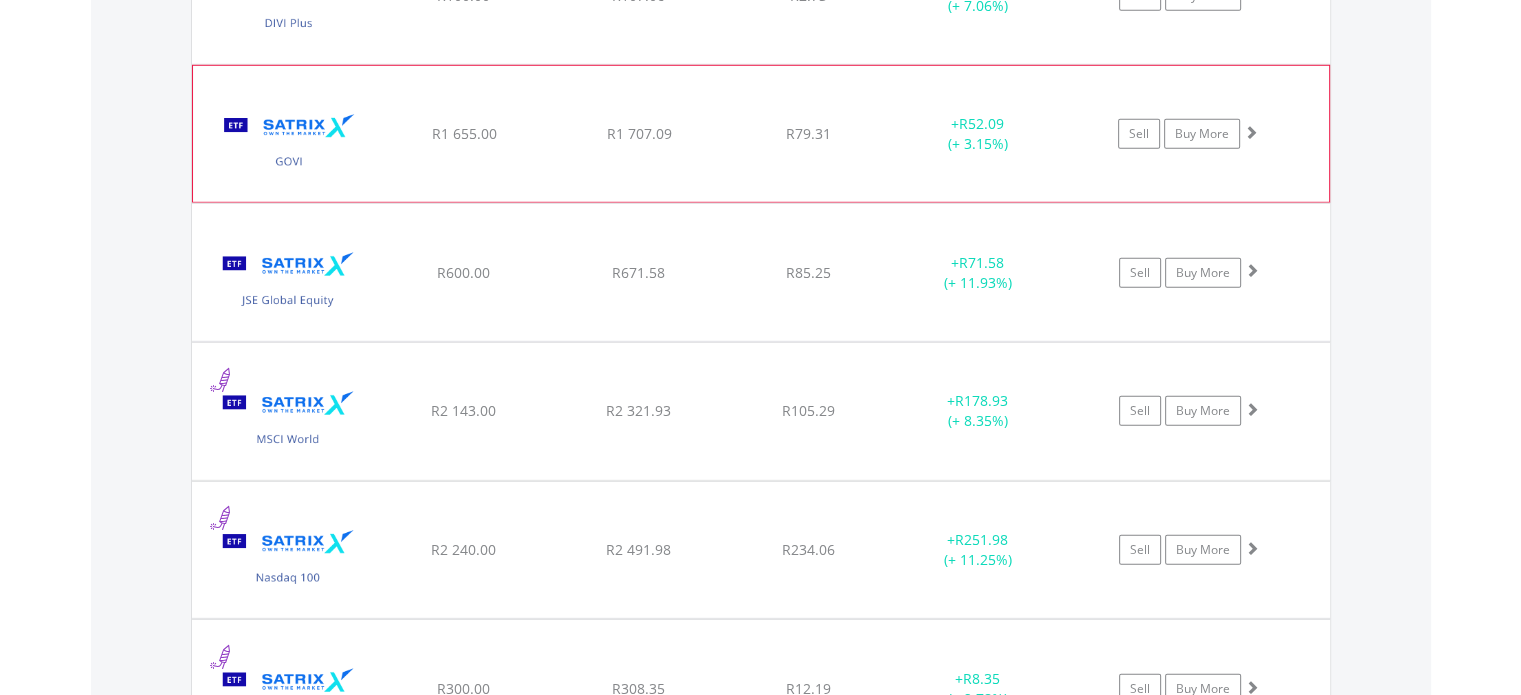 scroll, scrollTop: 5962, scrollLeft: 0, axis: vertical 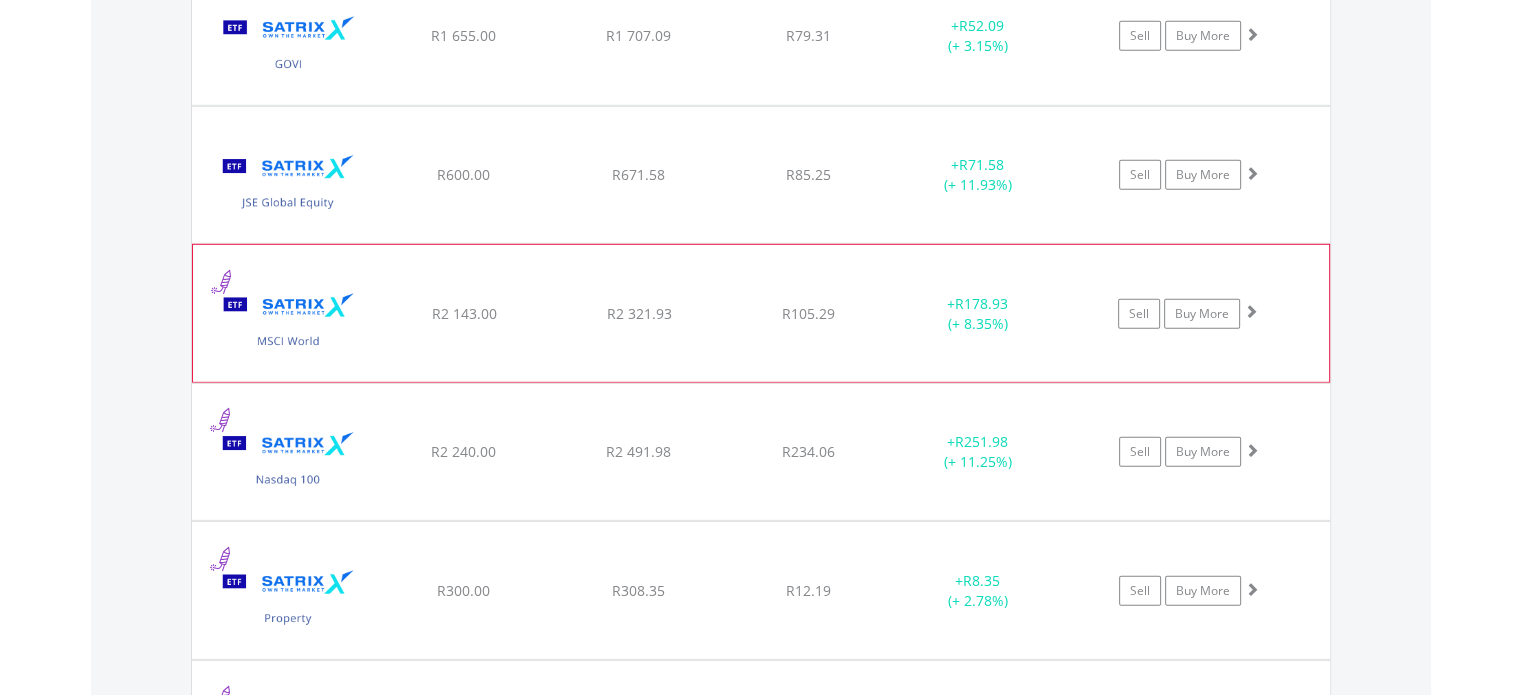 click on "﻿
Satrix MSCI World ETF
R2 143.00
R2 321.93
R105.29
+  R178.93 (+ 8.35%)
Sell
Buy More" at bounding box center (761, -4232) 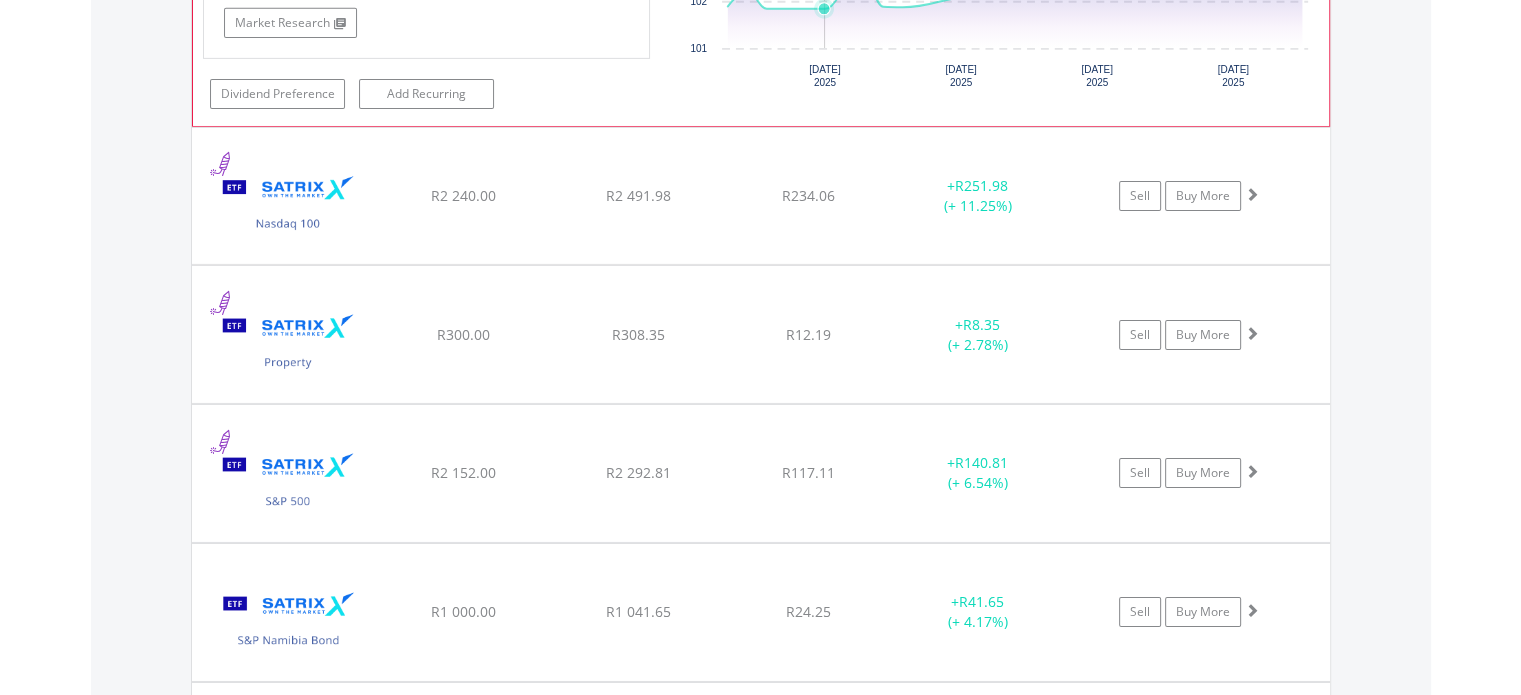 scroll, scrollTop: 6662, scrollLeft: 0, axis: vertical 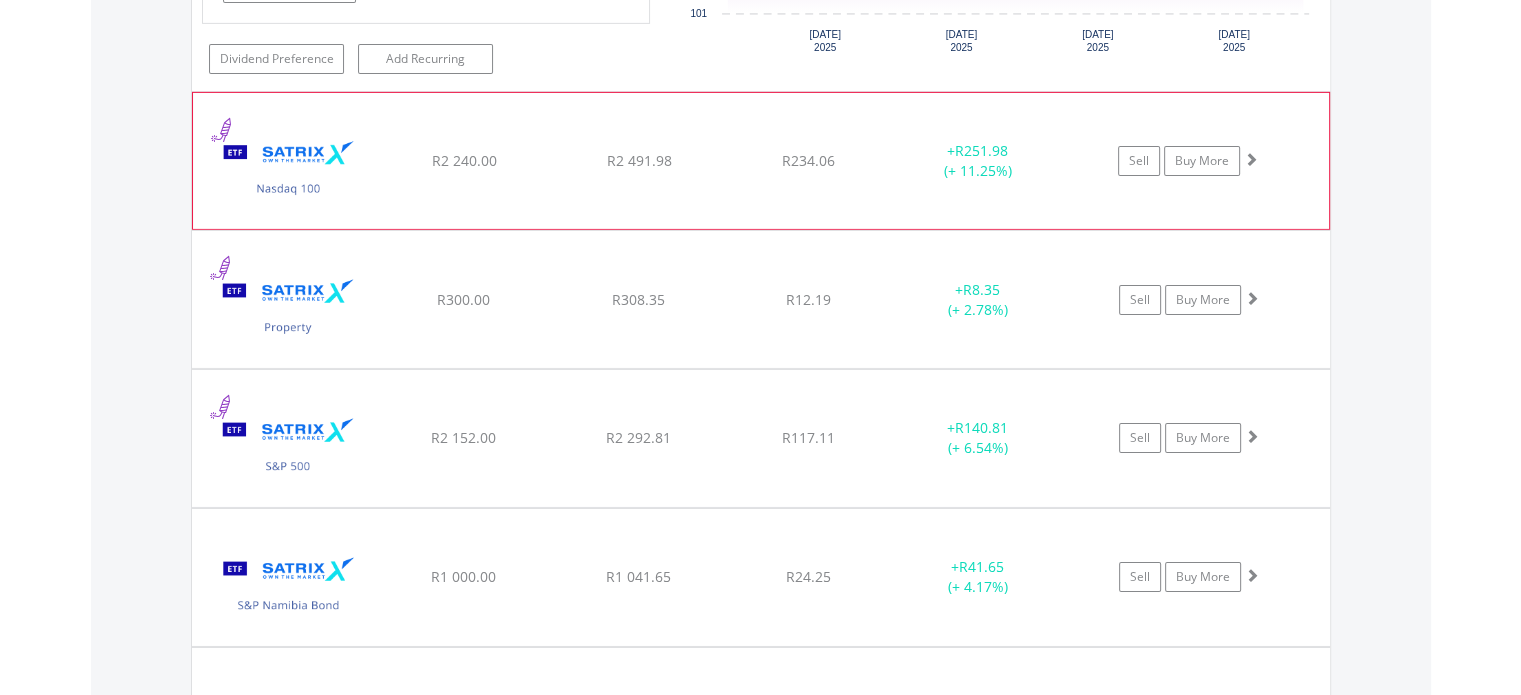 click on "R234.06" at bounding box center [808, -4933] 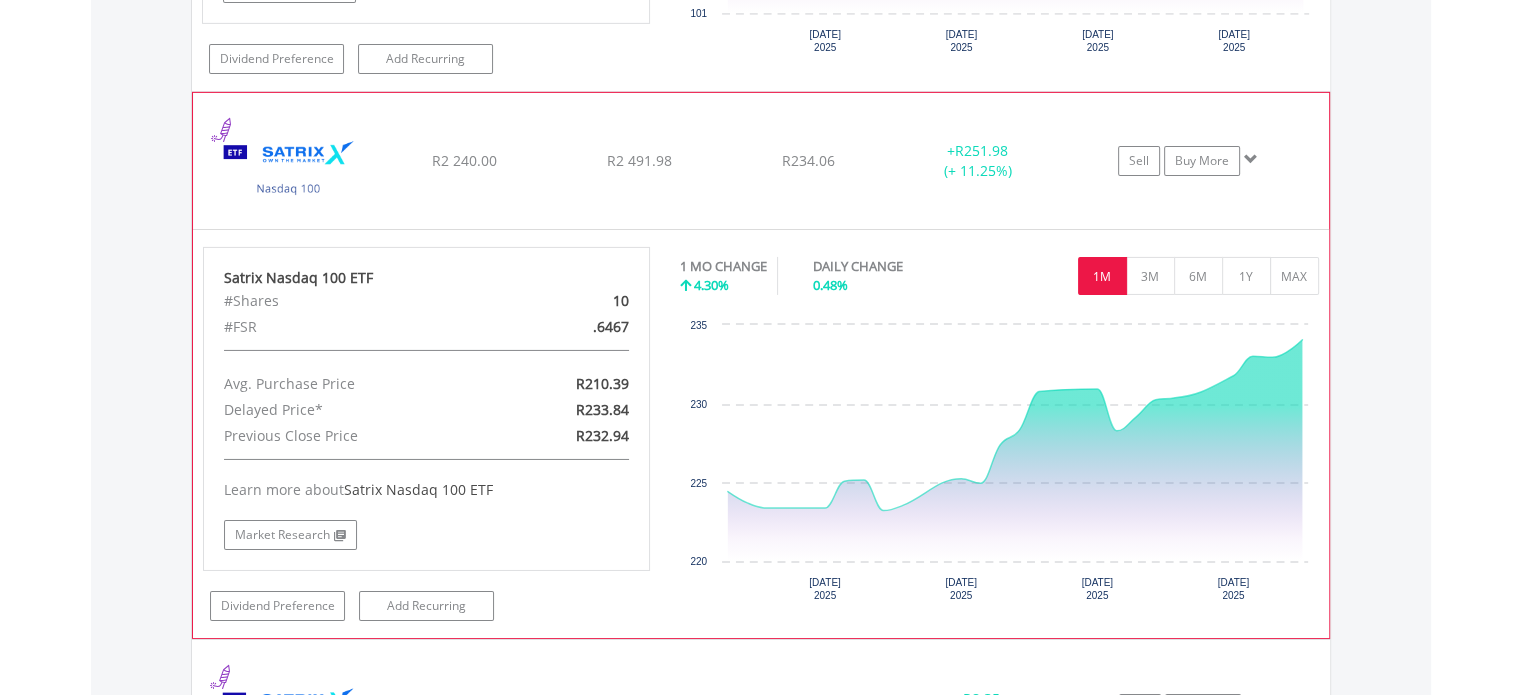 click on "R234.06" at bounding box center [808, -4933] 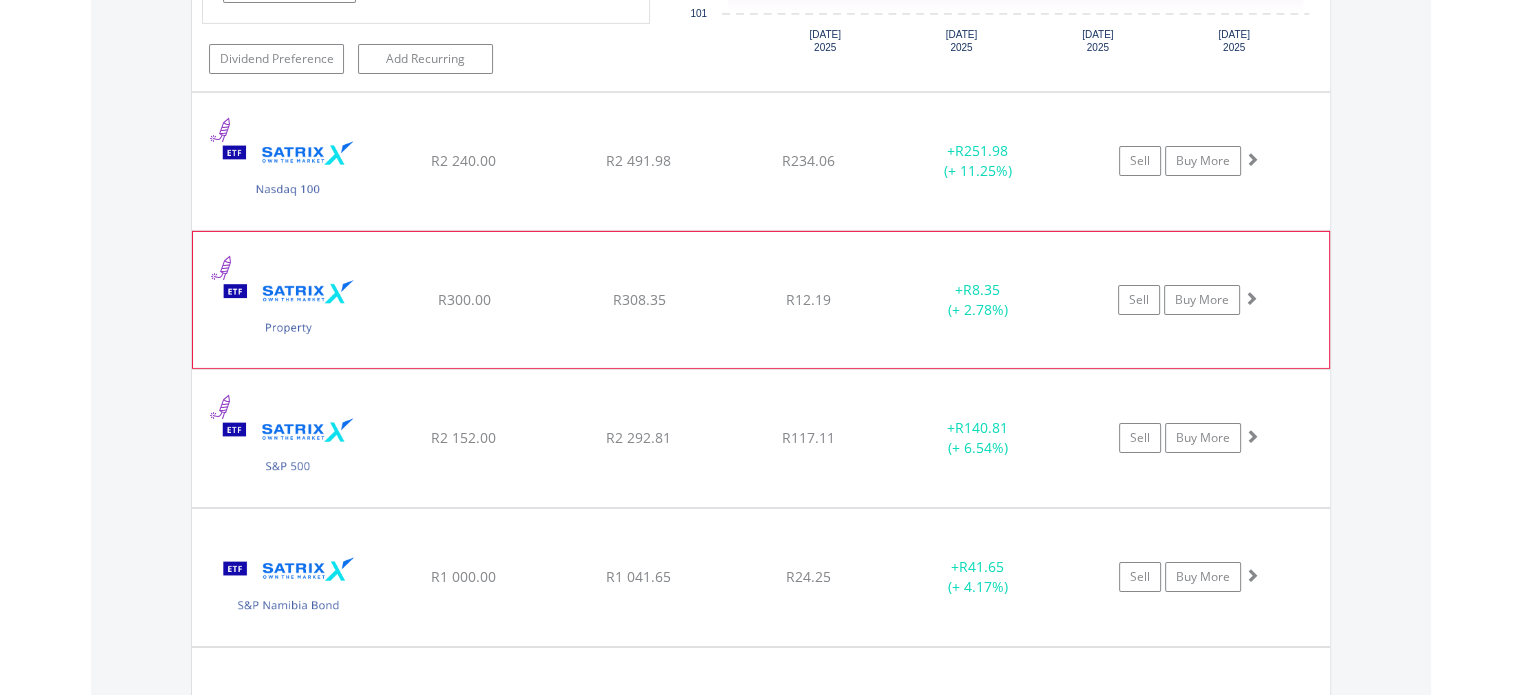 click on "﻿
Satrix Property Portfolio ETF
R300.00
R308.35
R12.19
+  R8.35 (+ 2.78%)
Sell
Buy More" at bounding box center [761, -4932] 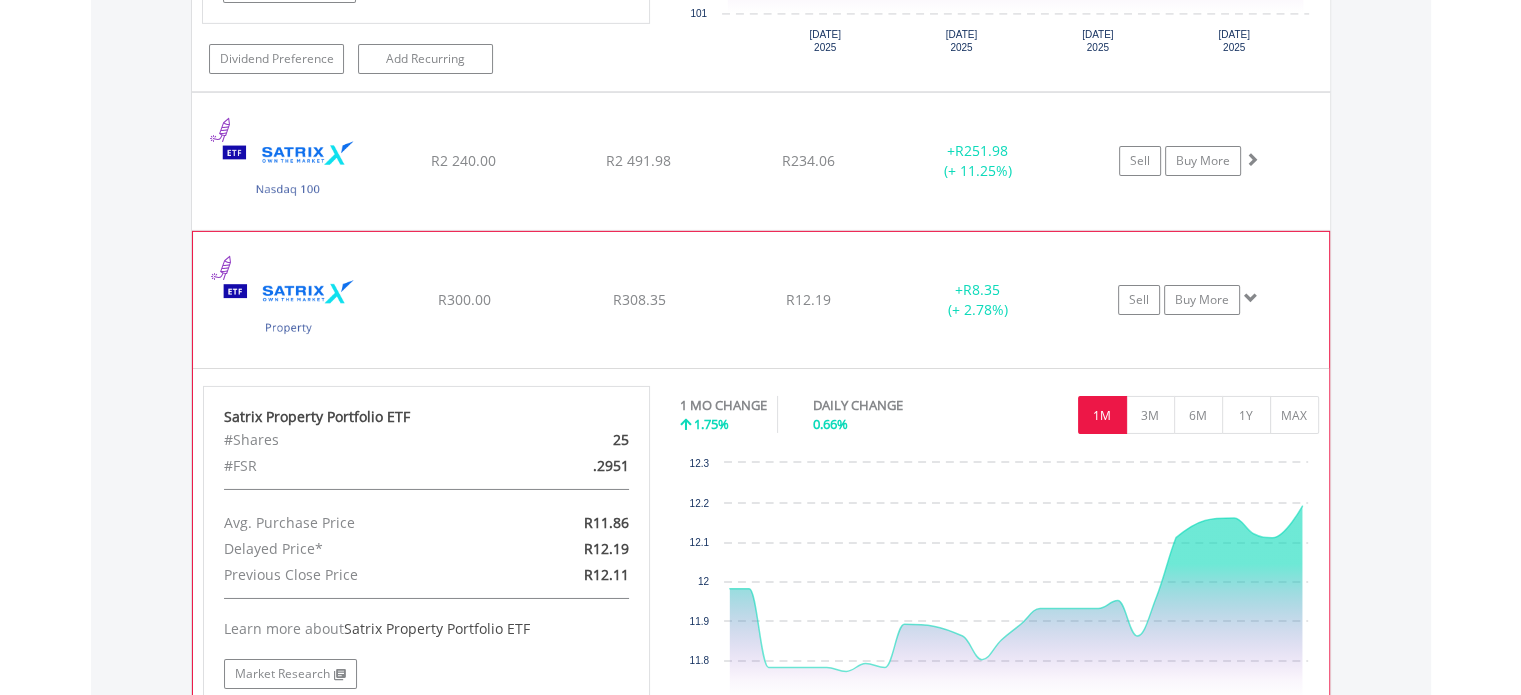 click on "﻿
Satrix Property Portfolio ETF
R300.00
R308.35
R12.19
+  R8.35 (+ 2.78%)
Sell
Buy More" at bounding box center (761, -4932) 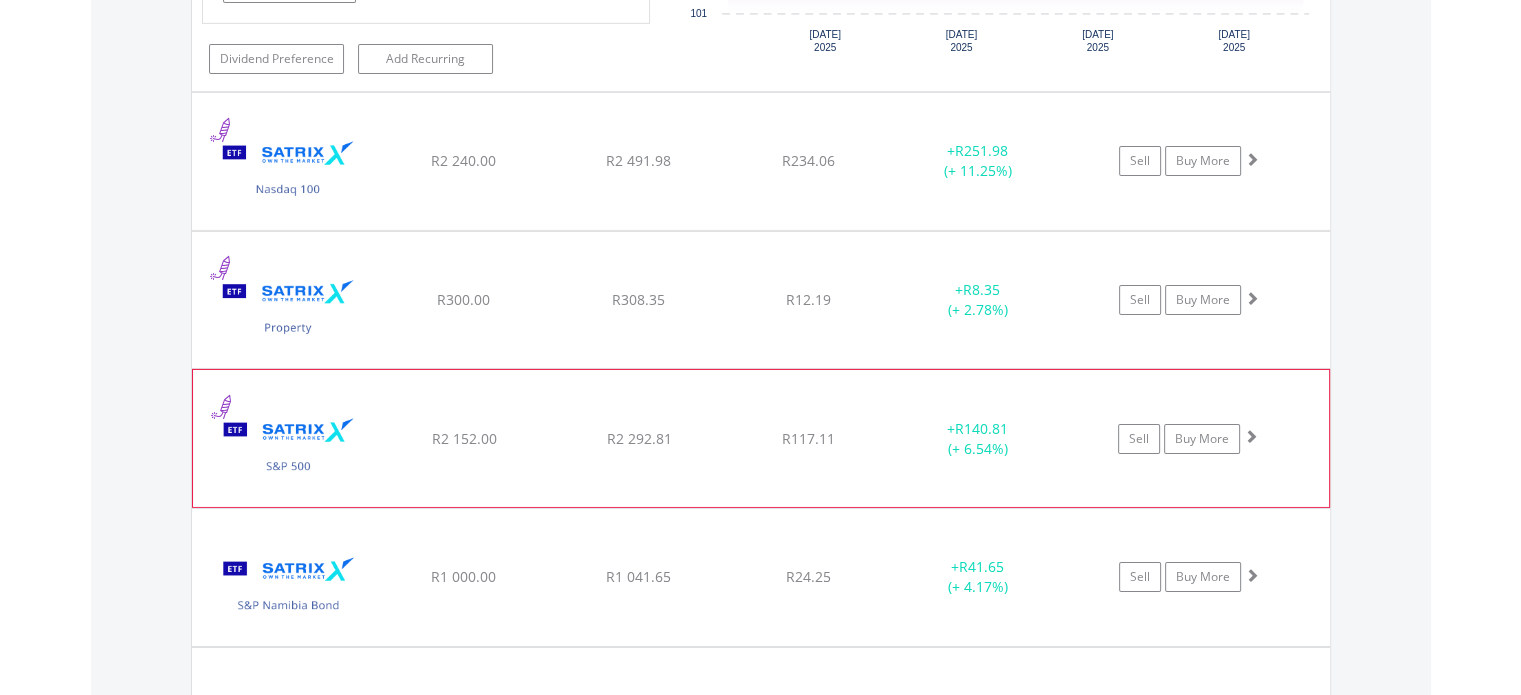 click on "﻿
Satrix S&P 500 ETF
R2 152.00
R2 292.81
R117.11
+  R140.81 (+ 6.54%)
Sell
Buy More" at bounding box center (761, -4932) 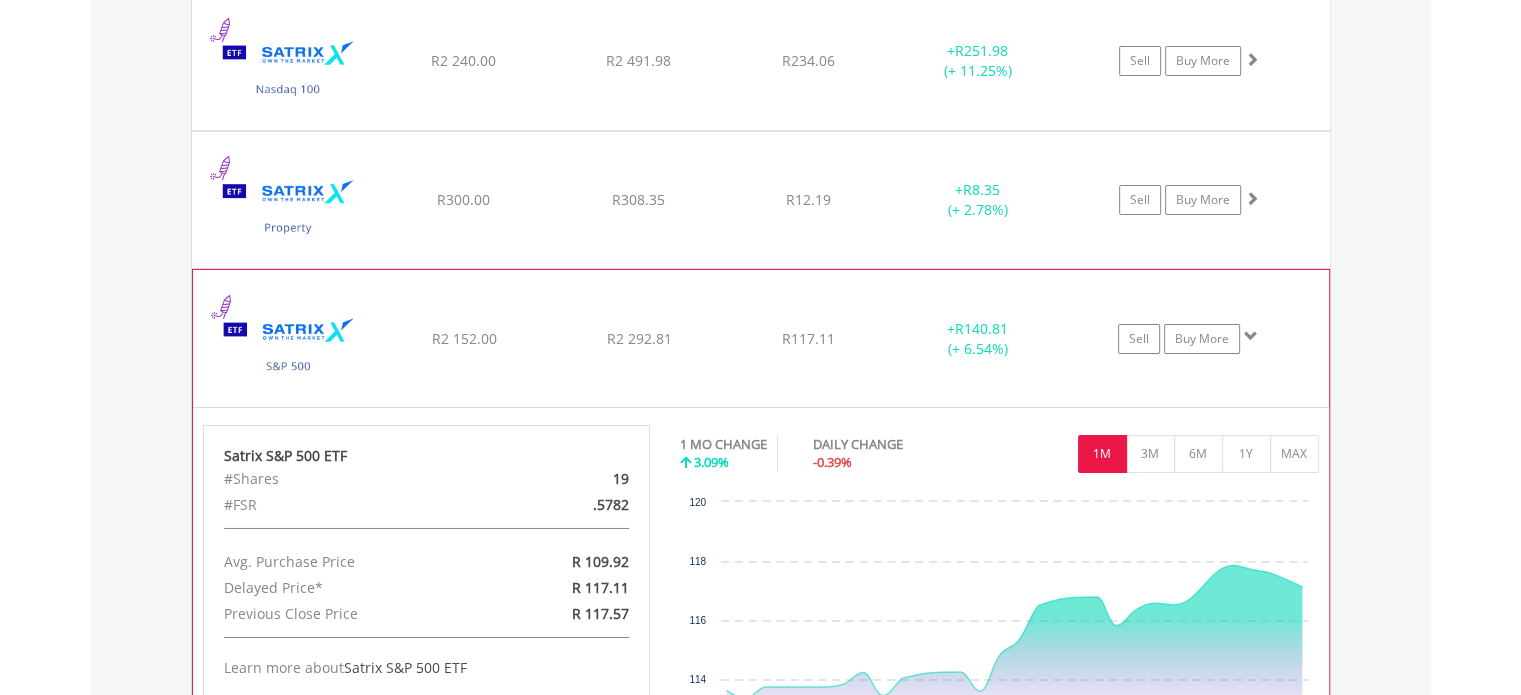 scroll, scrollTop: 6862, scrollLeft: 0, axis: vertical 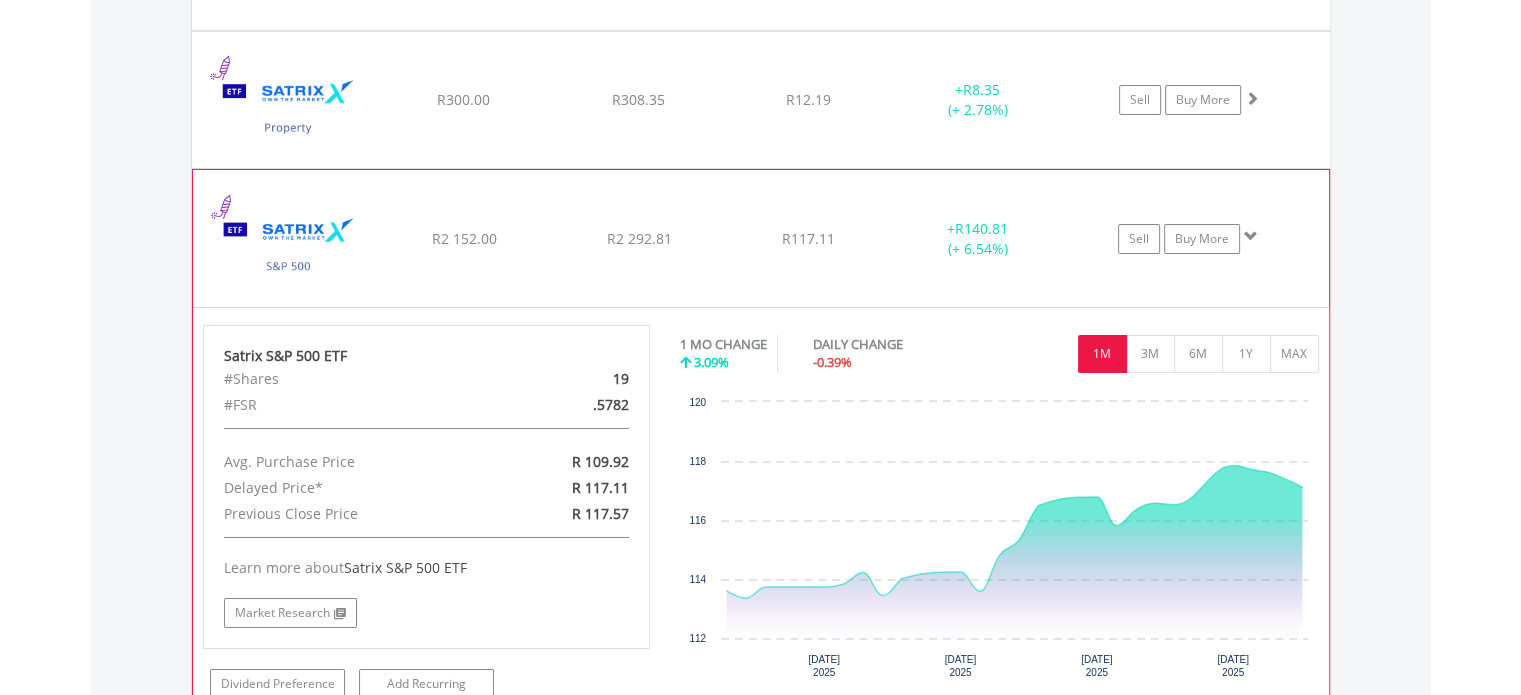 click on "﻿
Satrix S&P 500 ETF
R2 152.00
R2 292.81
R117.11
+  R140.81 (+ 6.54%)
Sell
Buy More" at bounding box center (761, -5132) 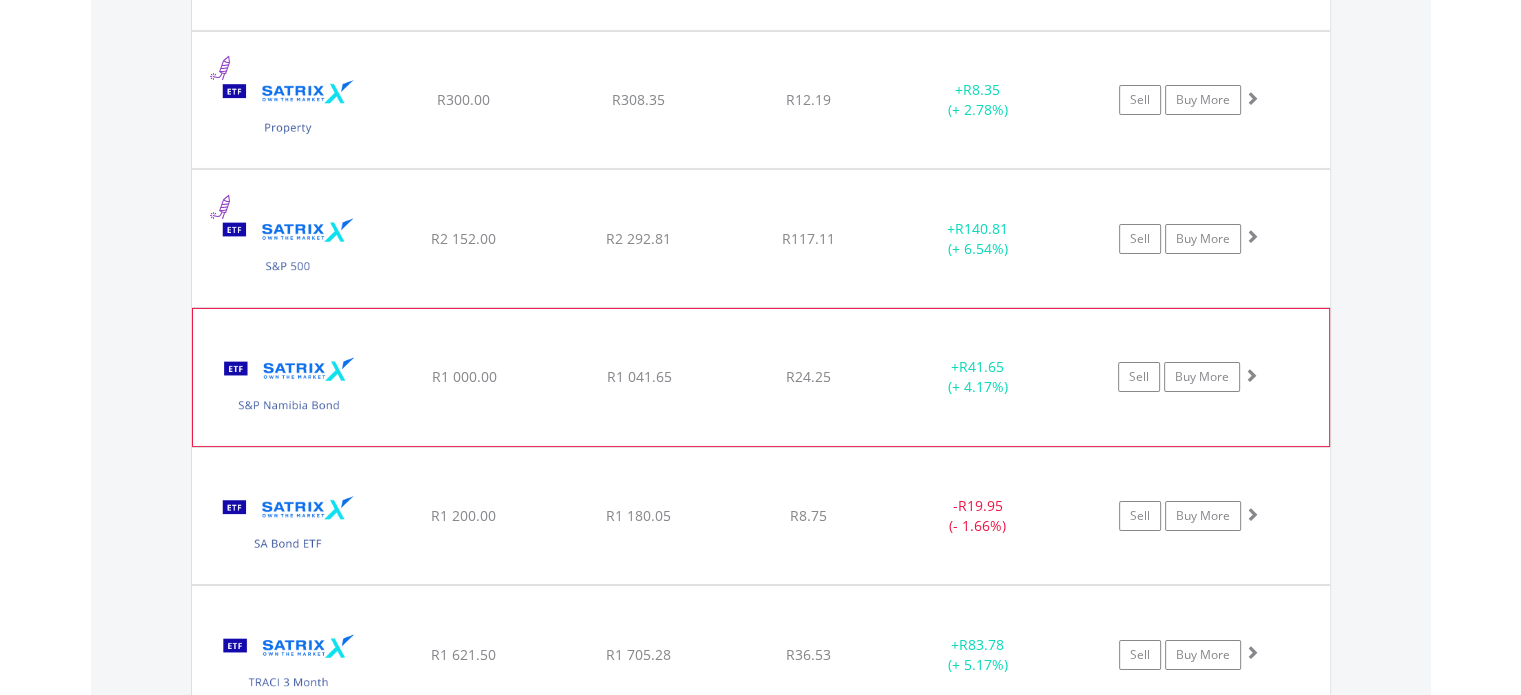 click on "﻿
Satrix S&P Namibia [PERSON_NAME] ETF
R1 000.00
R1 041.65
R24.25
+  R41.65 (+ 4.17%)
Sell
Buy More" at bounding box center [761, -5132] 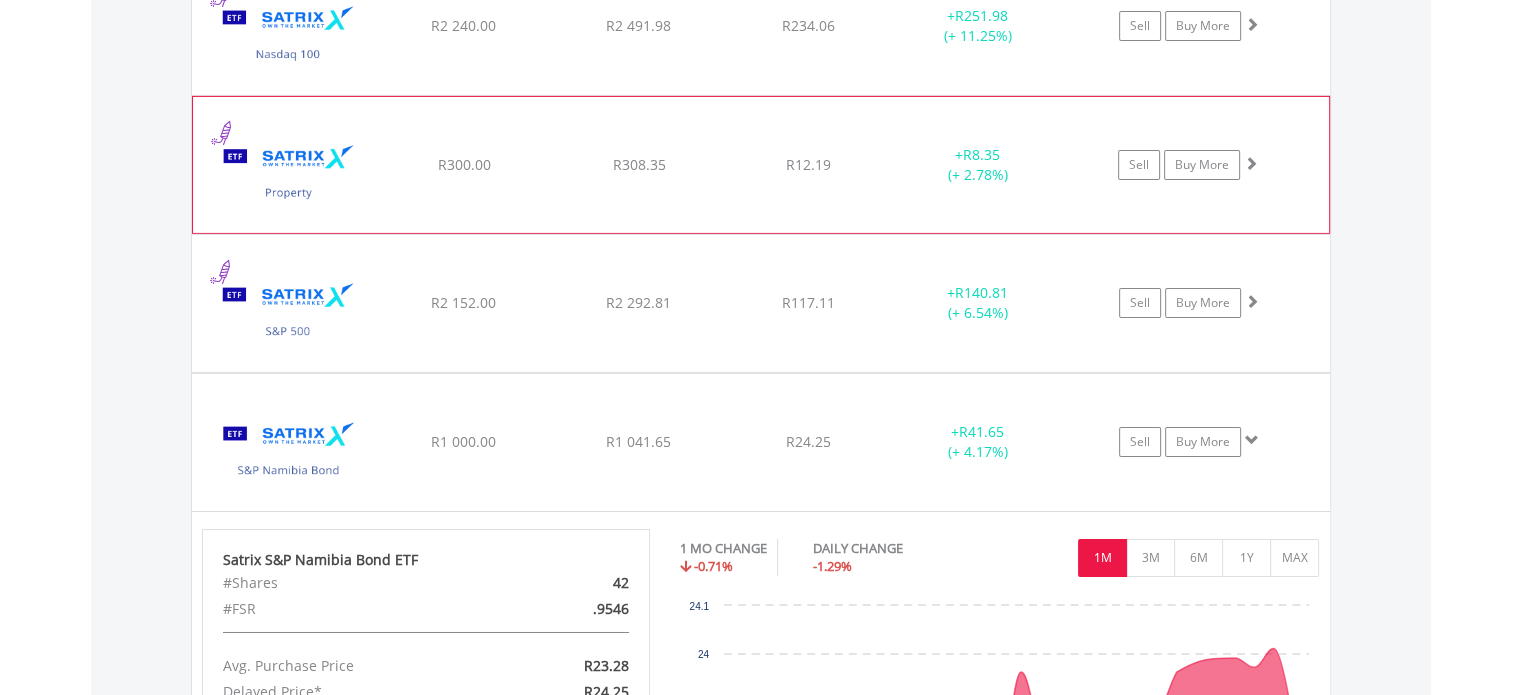 scroll, scrollTop: 6762, scrollLeft: 0, axis: vertical 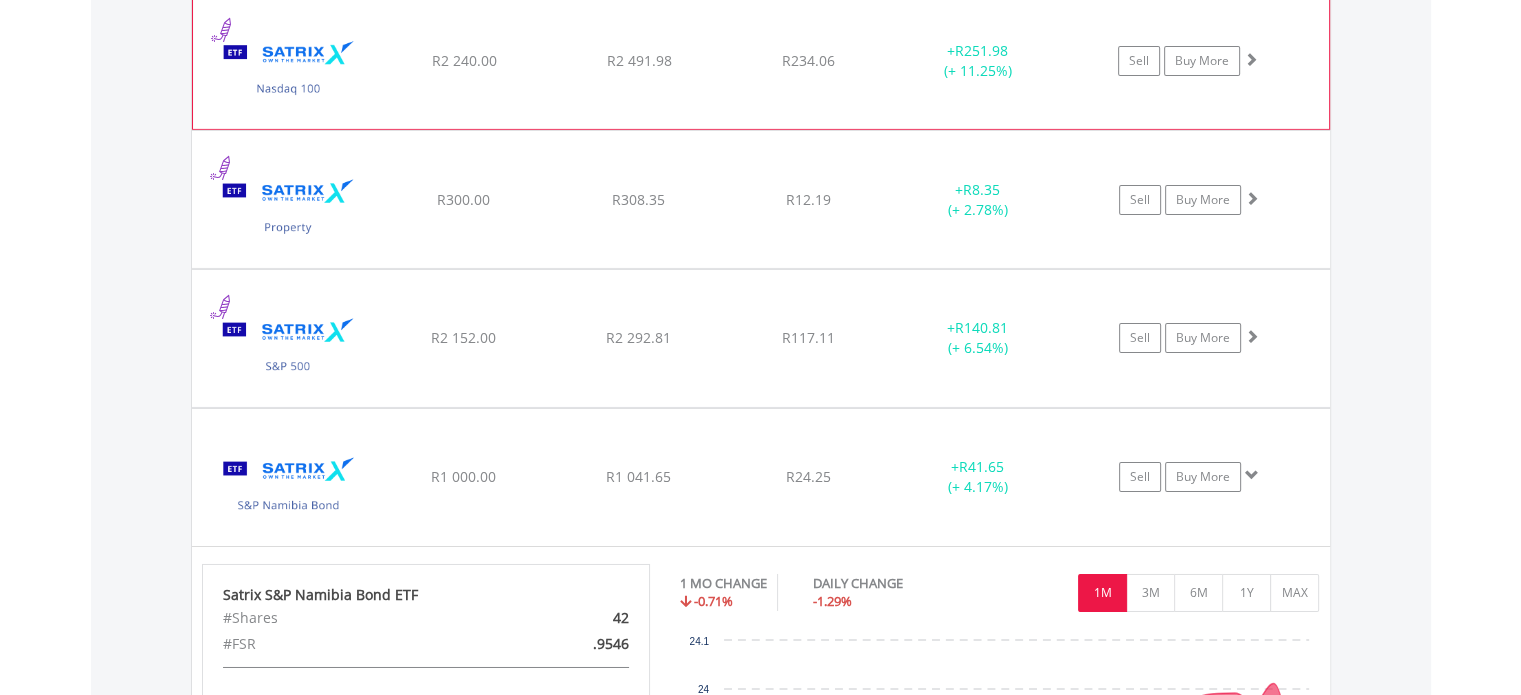 click on "﻿
Satrix Nasdaq 100 ETF
R2 240.00
R2 491.98
R234.06
+  R251.98 (+ 11.25%)
Sell
Buy More" at bounding box center (761, -5032) 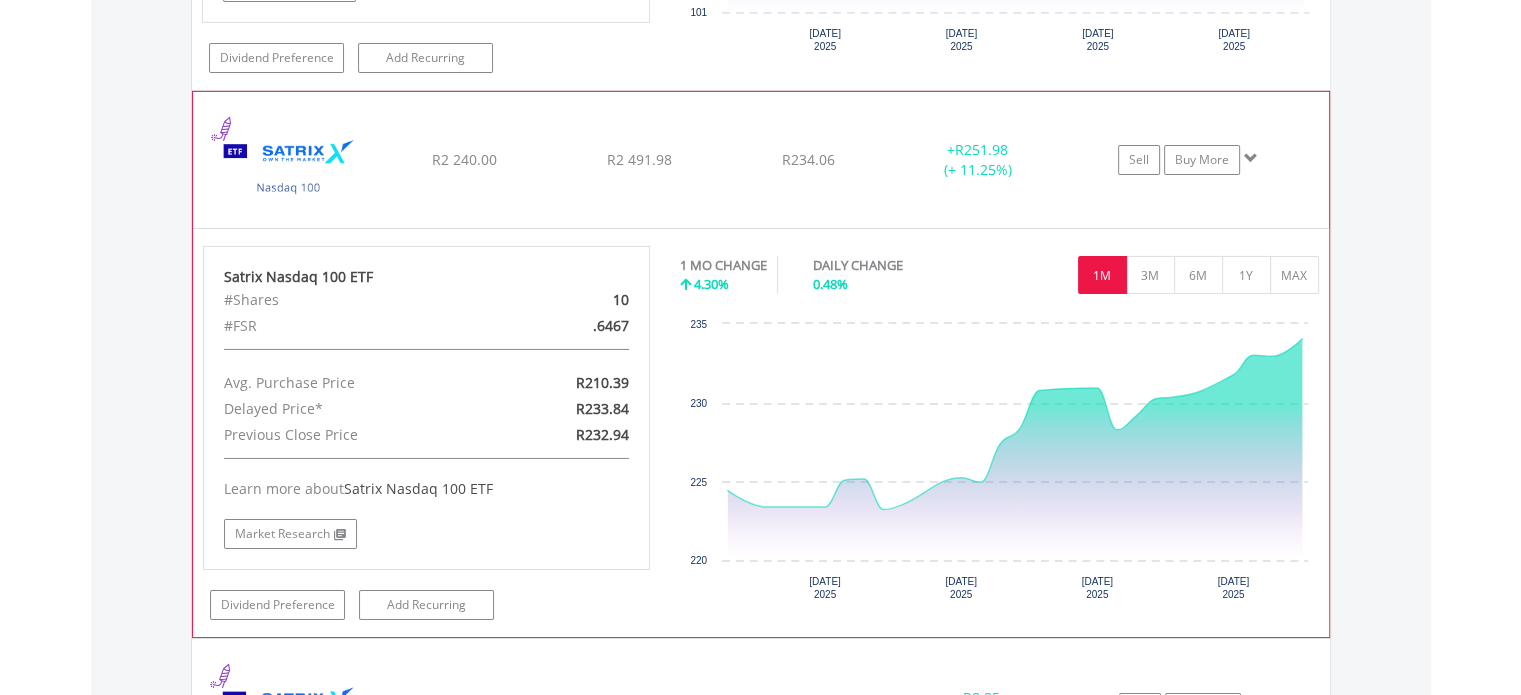 scroll, scrollTop: 6662, scrollLeft: 0, axis: vertical 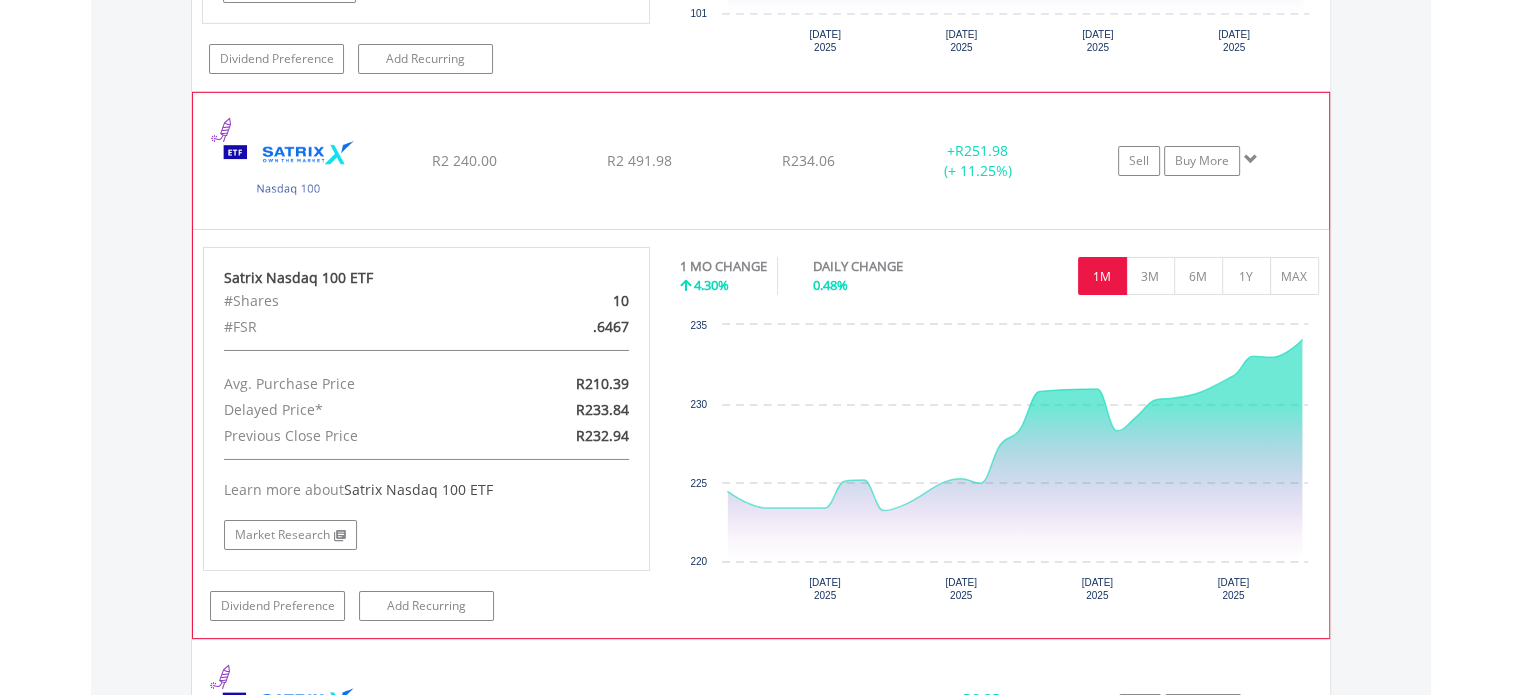 click at bounding box center (289, 171) 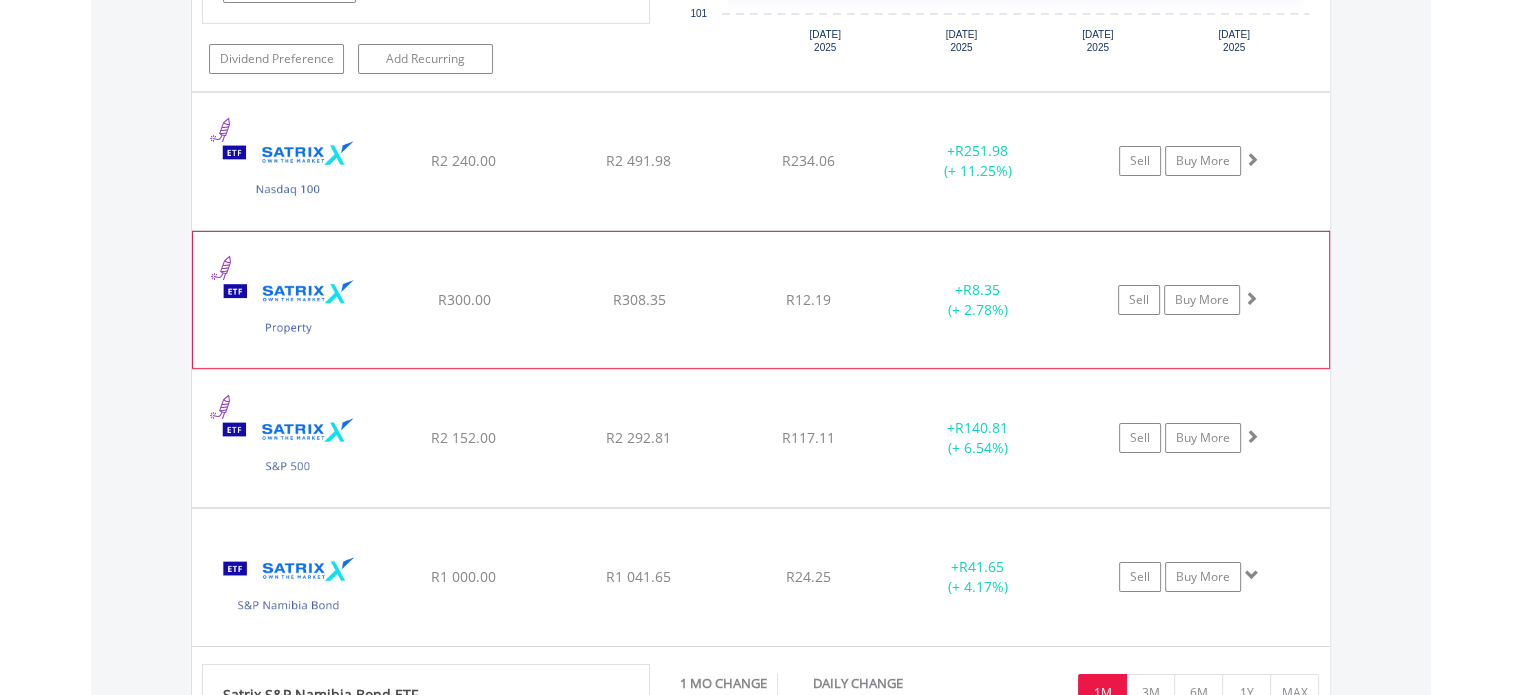 click at bounding box center [289, 310] 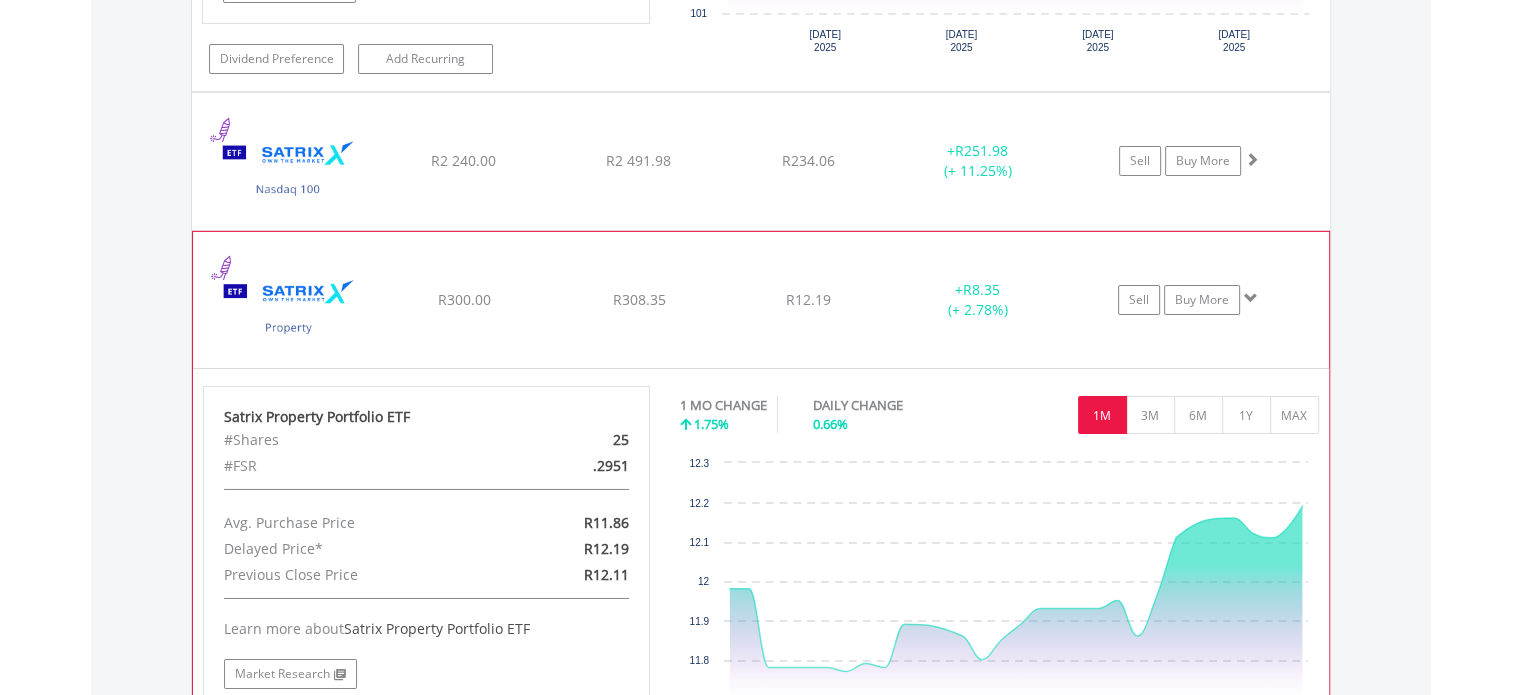 click at bounding box center (289, 310) 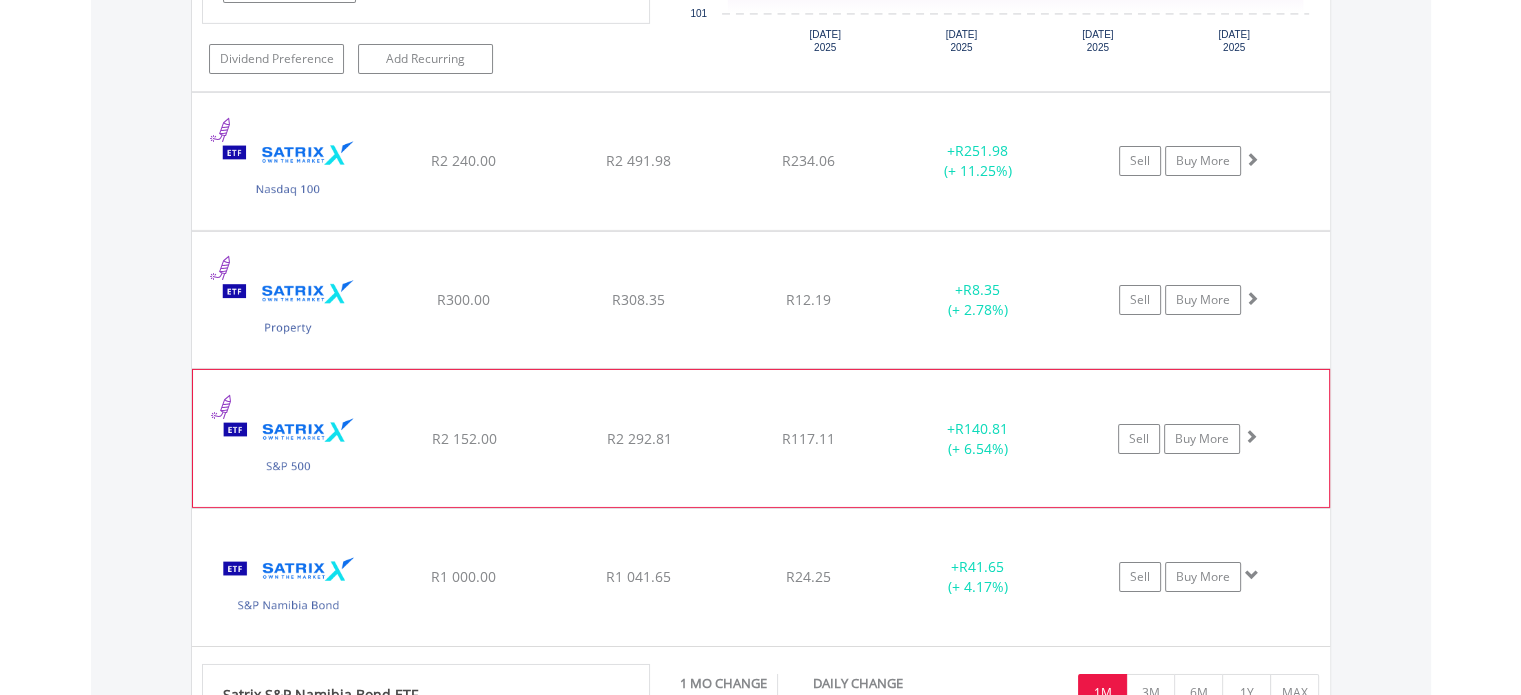 click at bounding box center (289, 448) 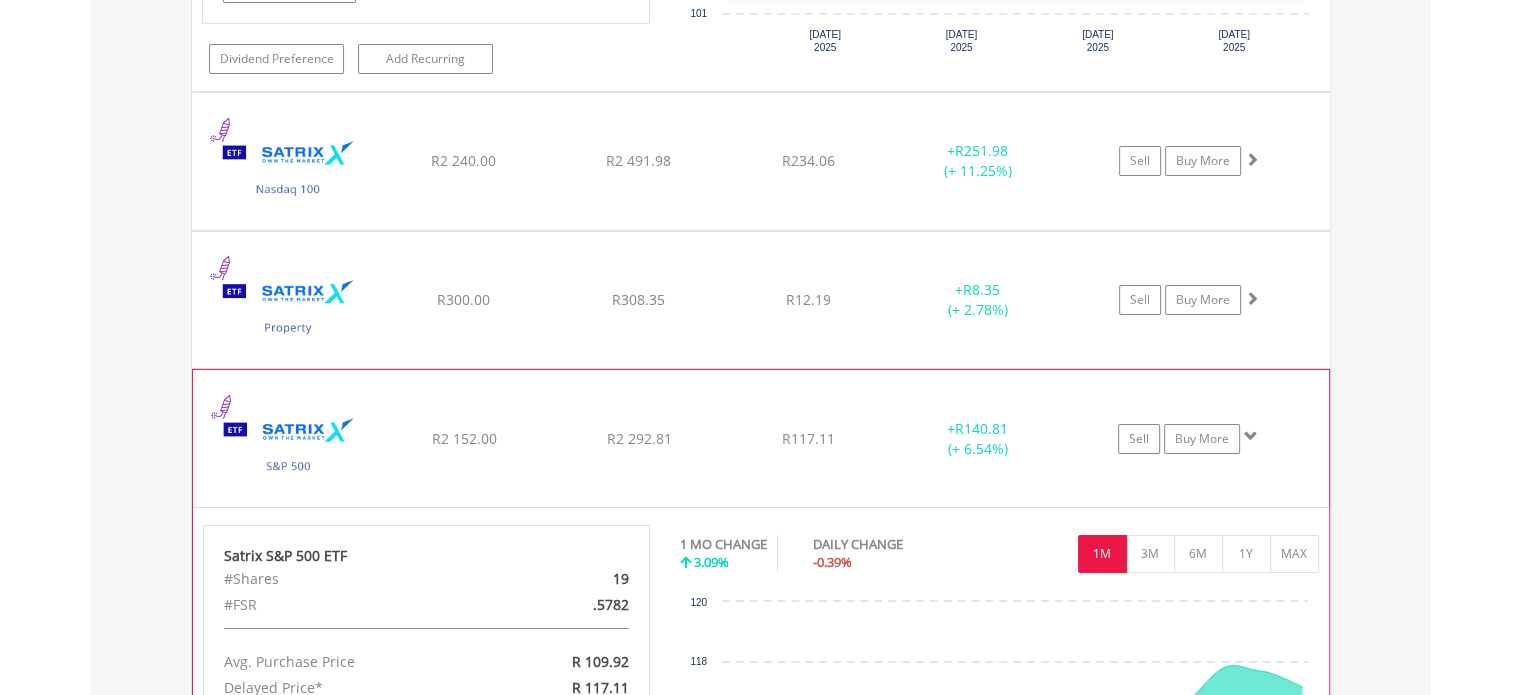 click at bounding box center [289, 448] 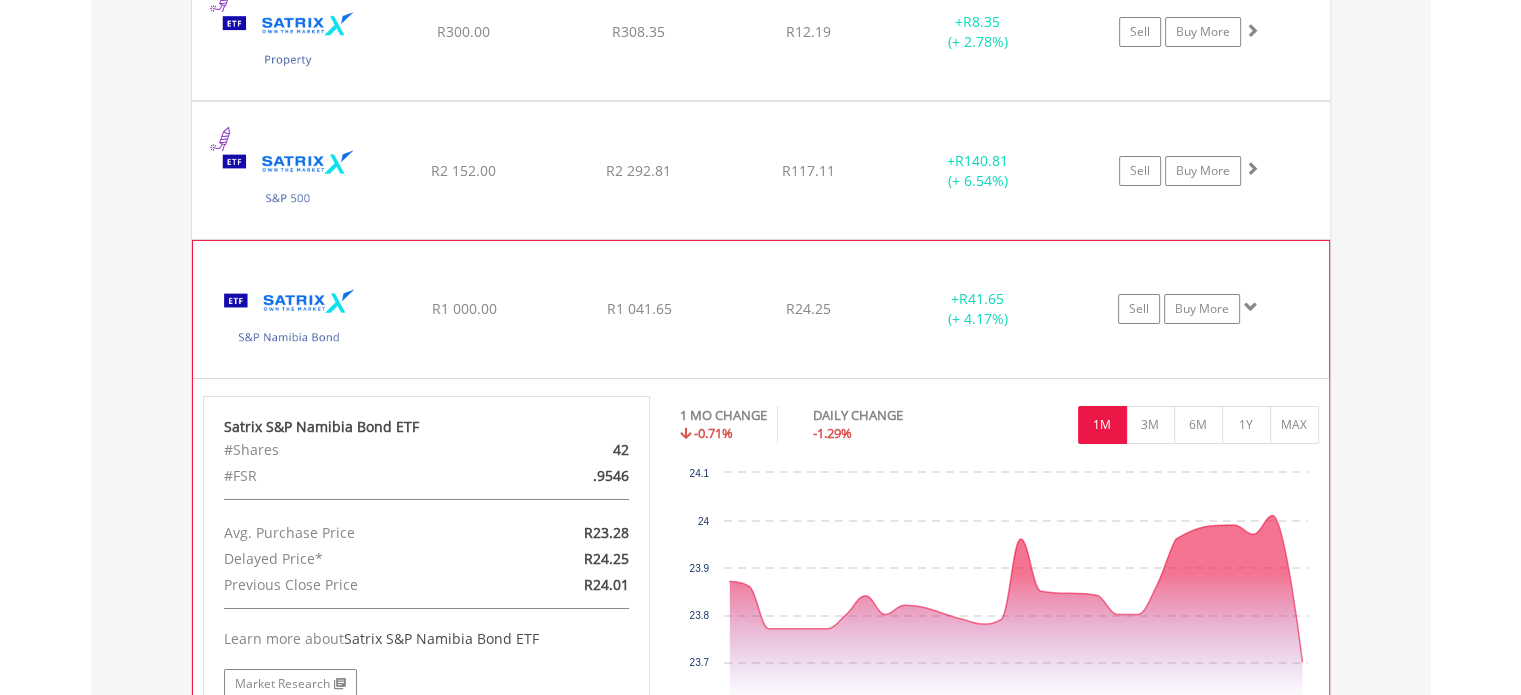 scroll, scrollTop: 7062, scrollLeft: 0, axis: vertical 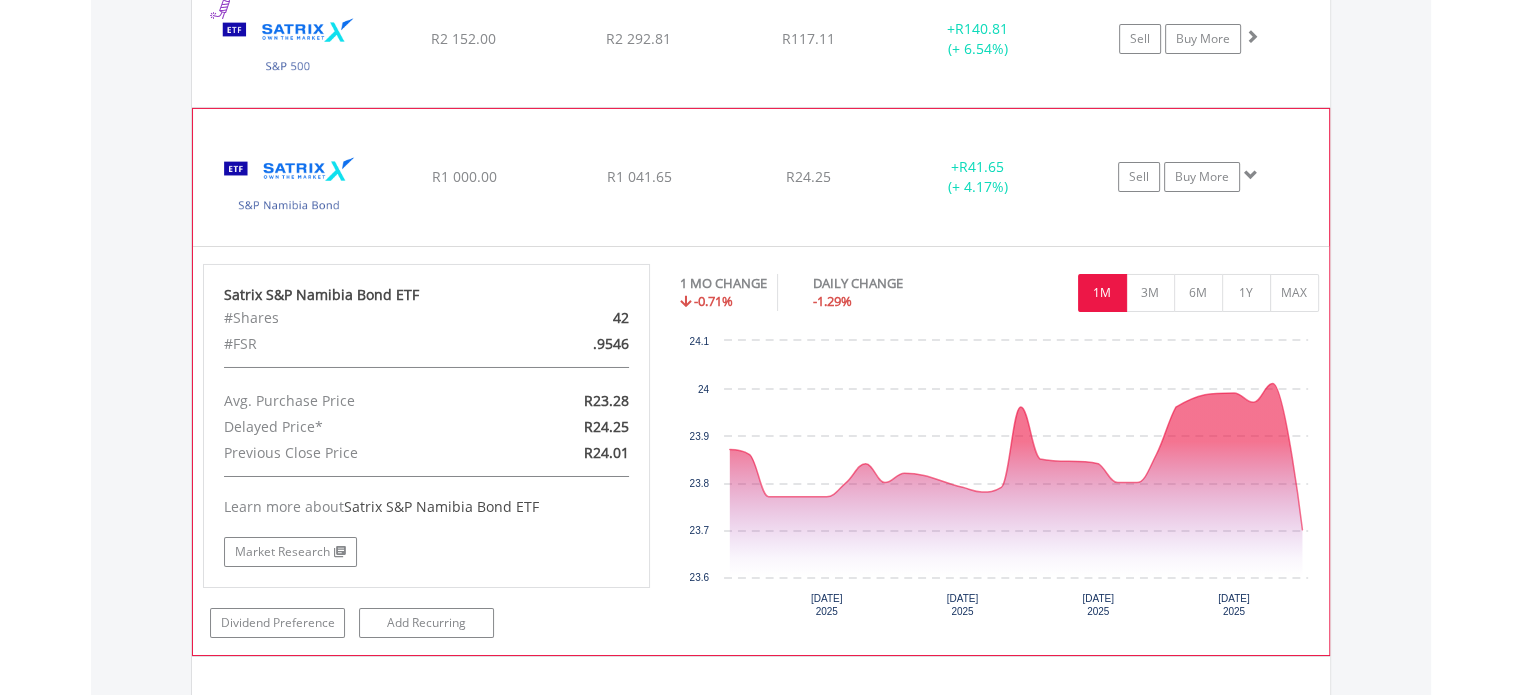 click on "﻿
Satrix S&P Namibia [PERSON_NAME] ETF
R1 000.00
R1 041.65
R24.25
+  R41.65 (+ 4.17%)
Sell
Buy More" at bounding box center [761, -5332] 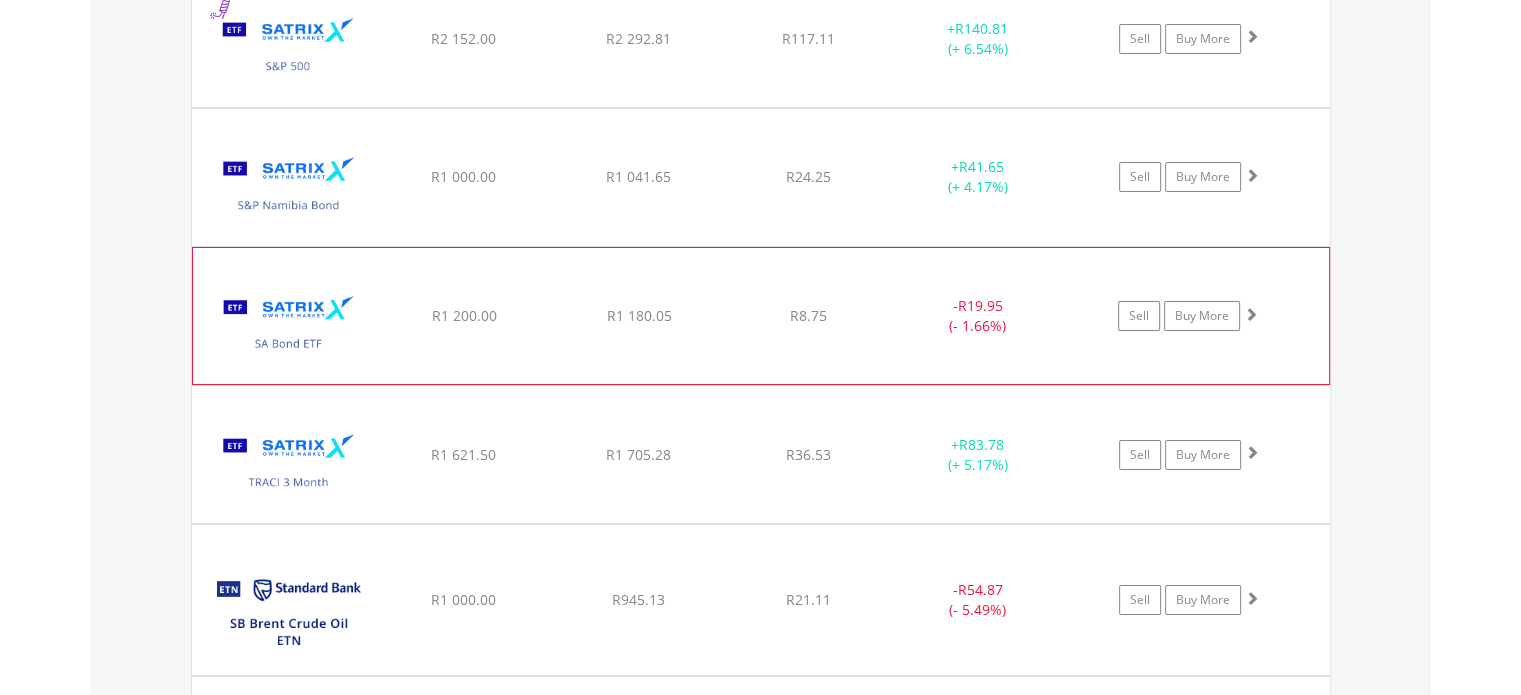 click on "﻿
Satrix [PERSON_NAME] Portfolio
R1 200.00
R1 180.05
R8.75
-  R19.95 (- 1.66%)
Sell
Buy More" at bounding box center (761, -5332) 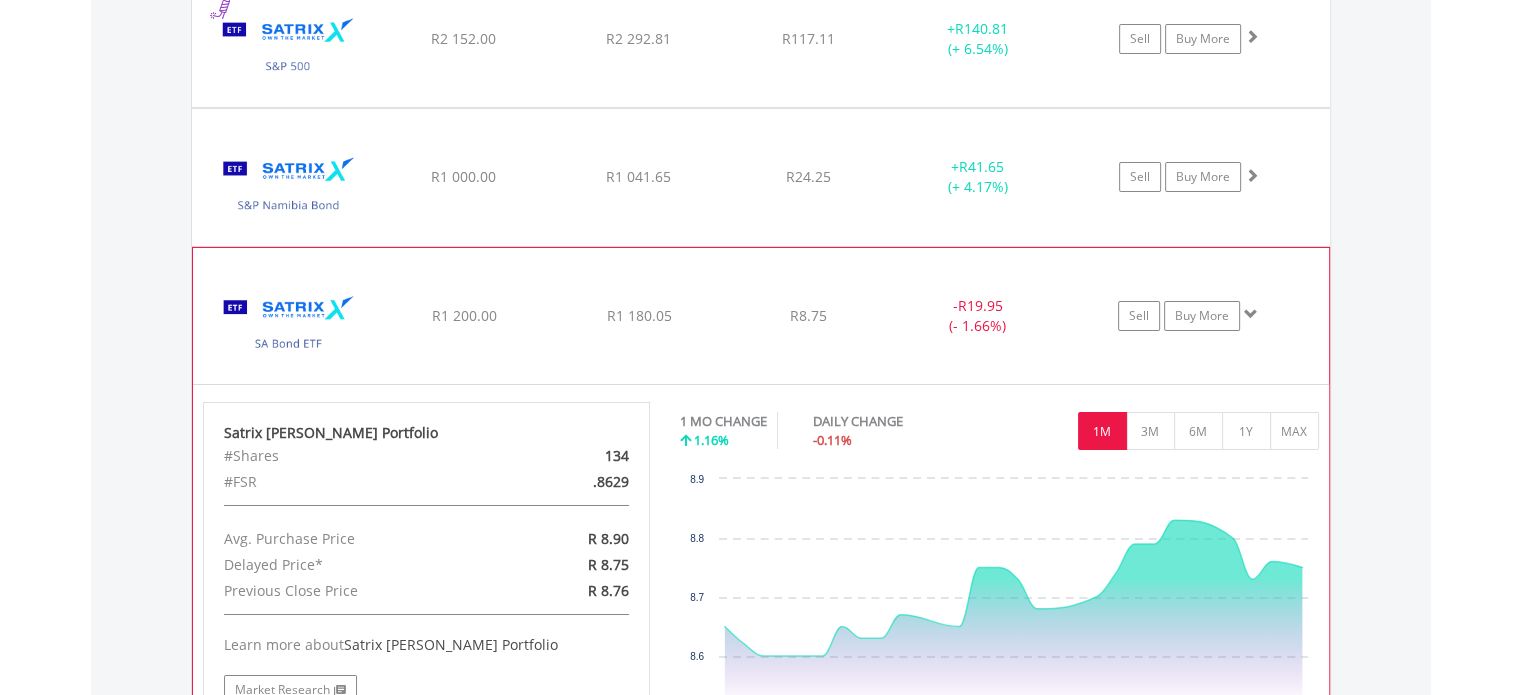click on "﻿
Satrix [PERSON_NAME] Portfolio
R1 200.00
R1 180.05
R8.75
-  R19.95 (- 1.66%)
Sell
Buy More" at bounding box center [761, -5332] 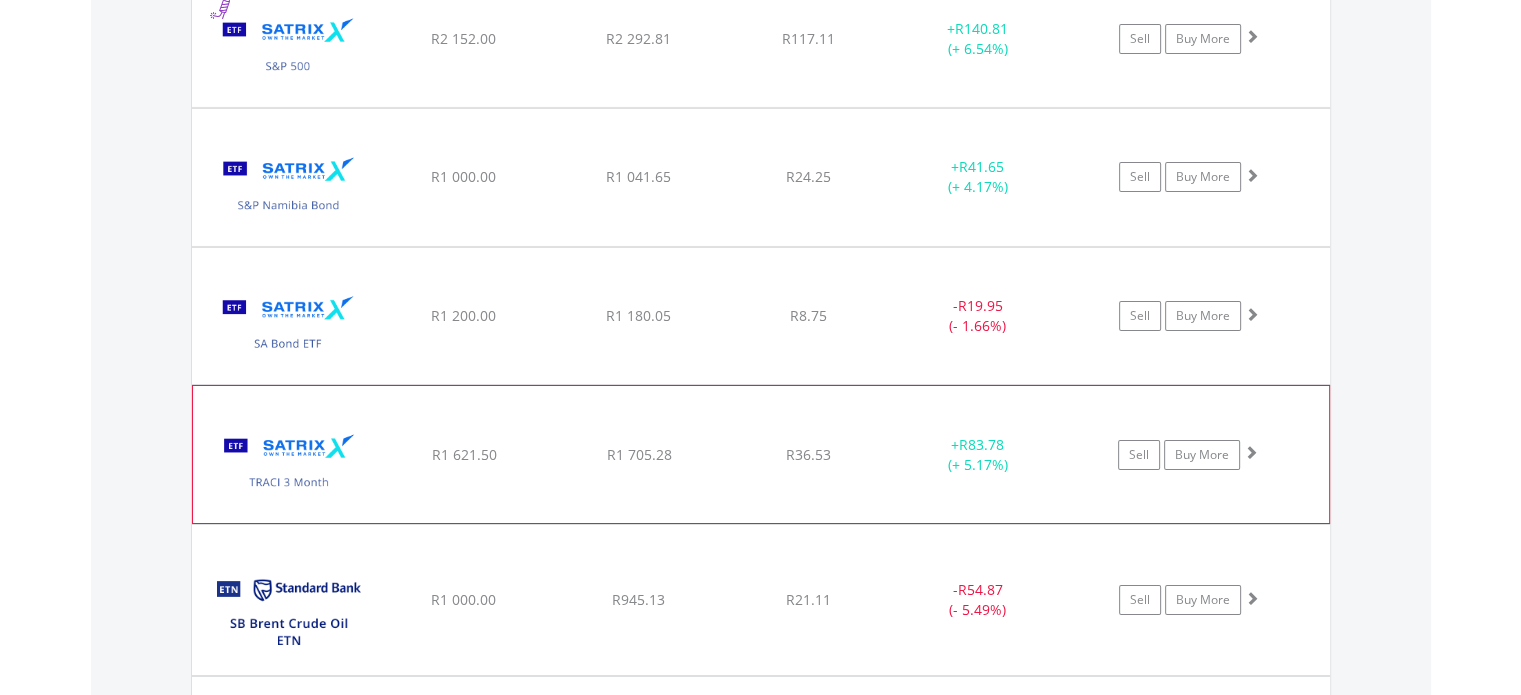 click at bounding box center [289, 464] 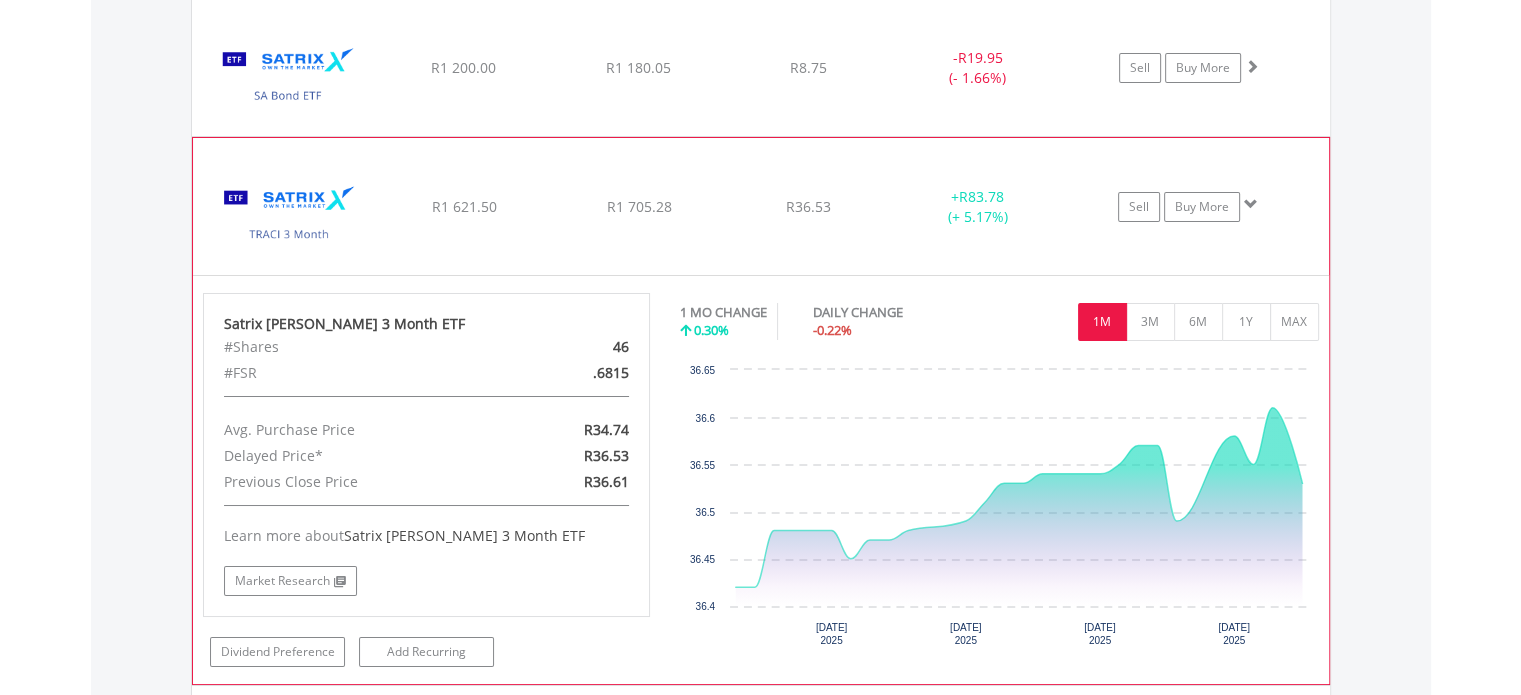 scroll, scrollTop: 7362, scrollLeft: 0, axis: vertical 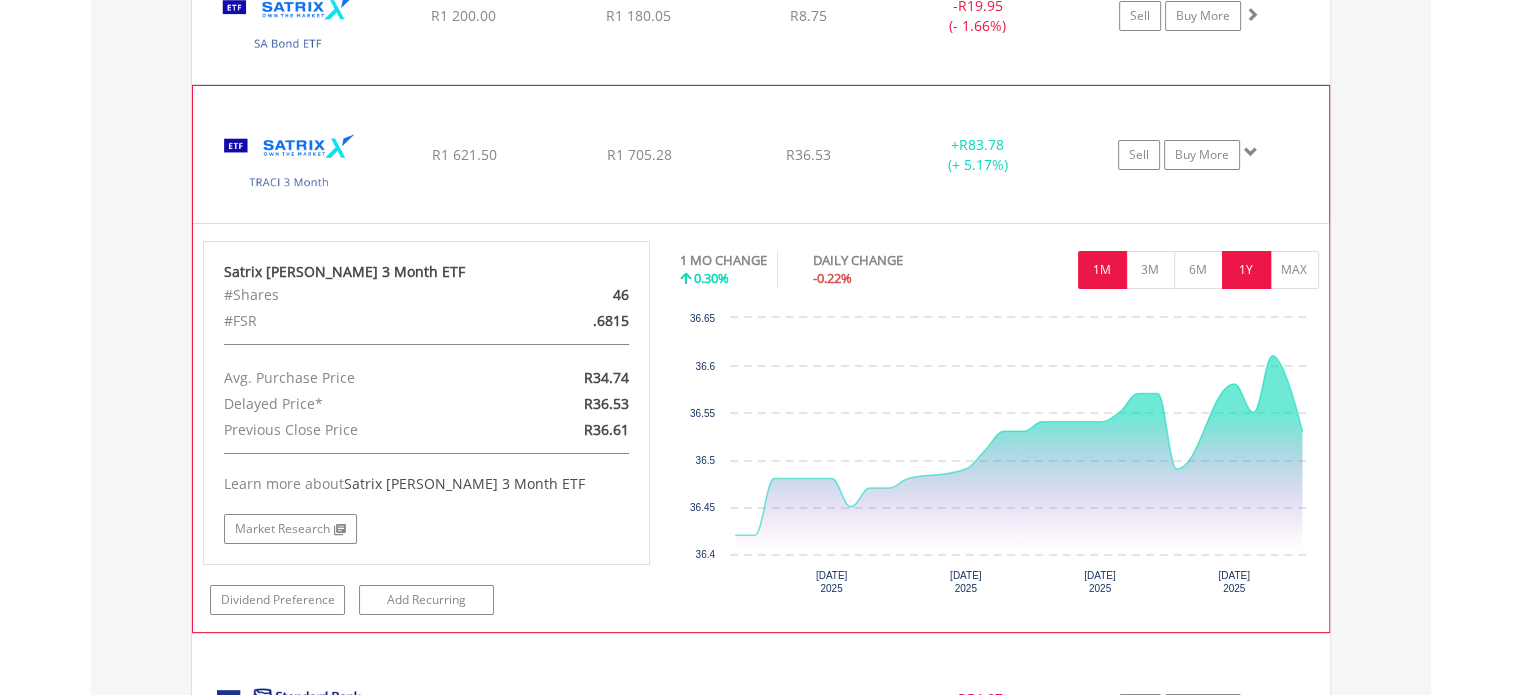 click on "1Y" at bounding box center (1246, 270) 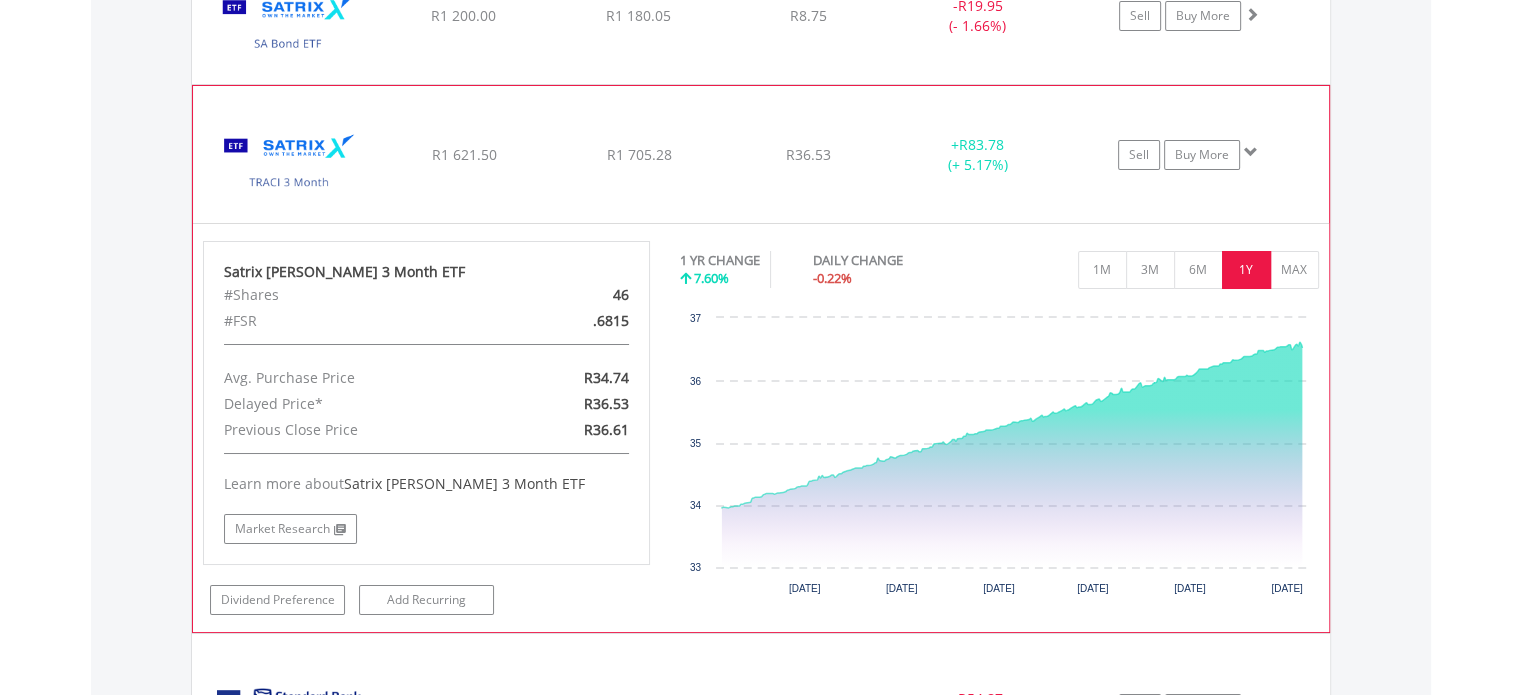 click on "﻿
Satrix [PERSON_NAME] 3 Month ETF
R1 621.50
R1 705.28
R36.53
+  R83.78 (+ 5.17%)
Sell
Buy More" at bounding box center (761, -5632) 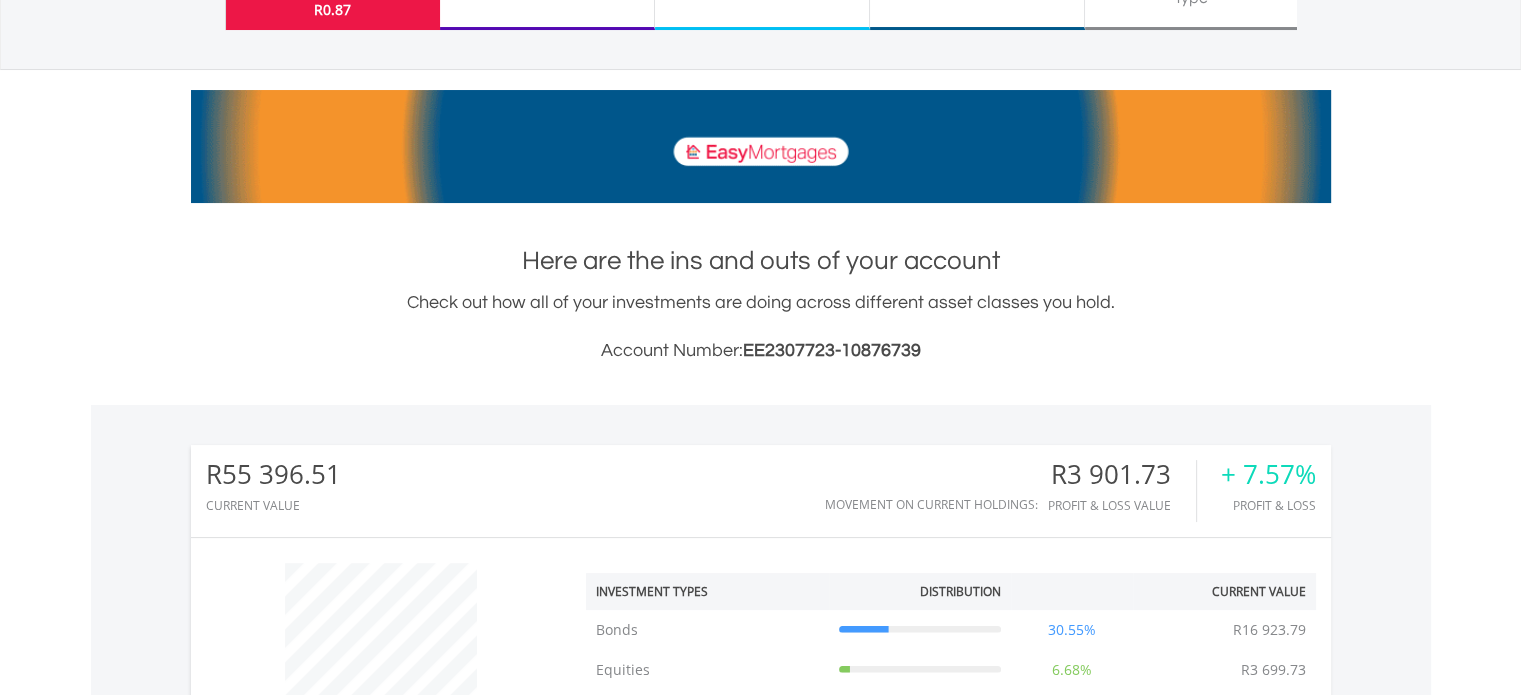 scroll, scrollTop: 0, scrollLeft: 0, axis: both 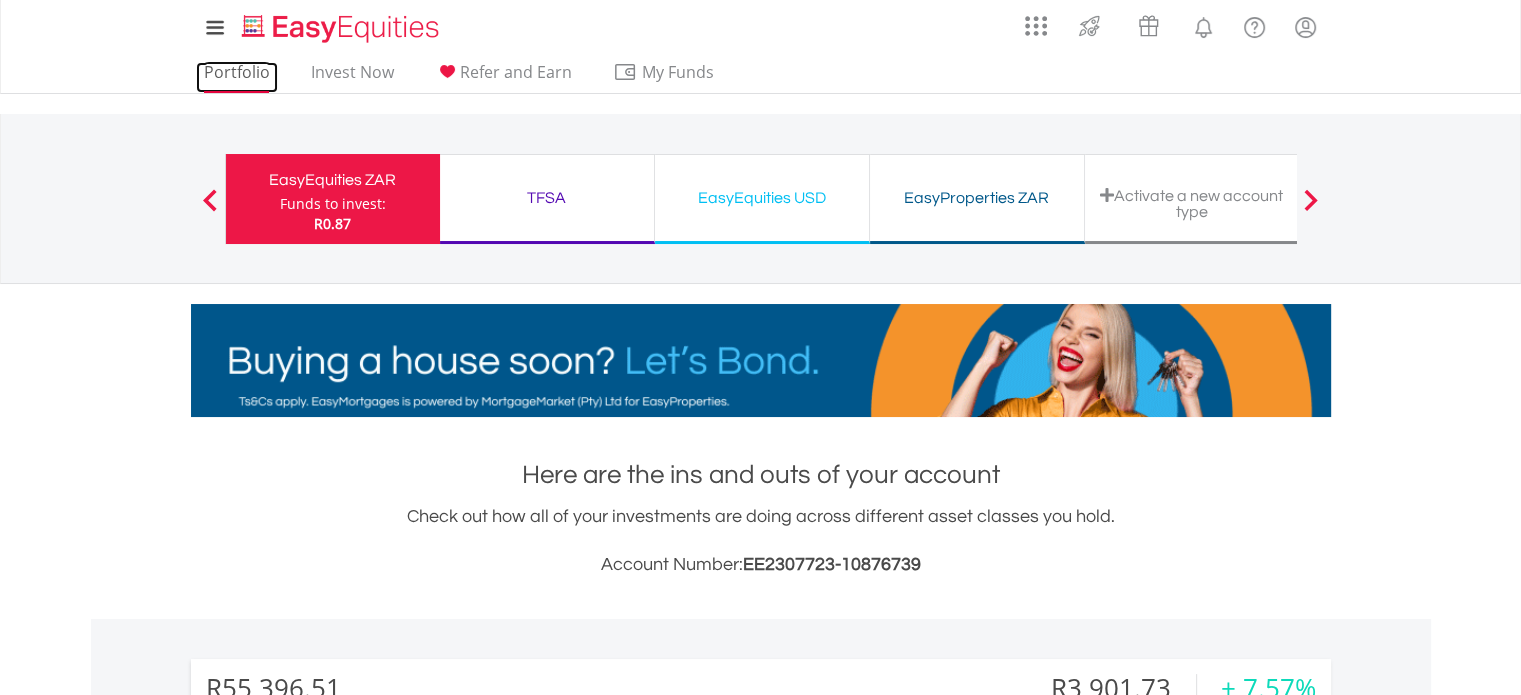 click on "Portfolio" at bounding box center (237, 77) 